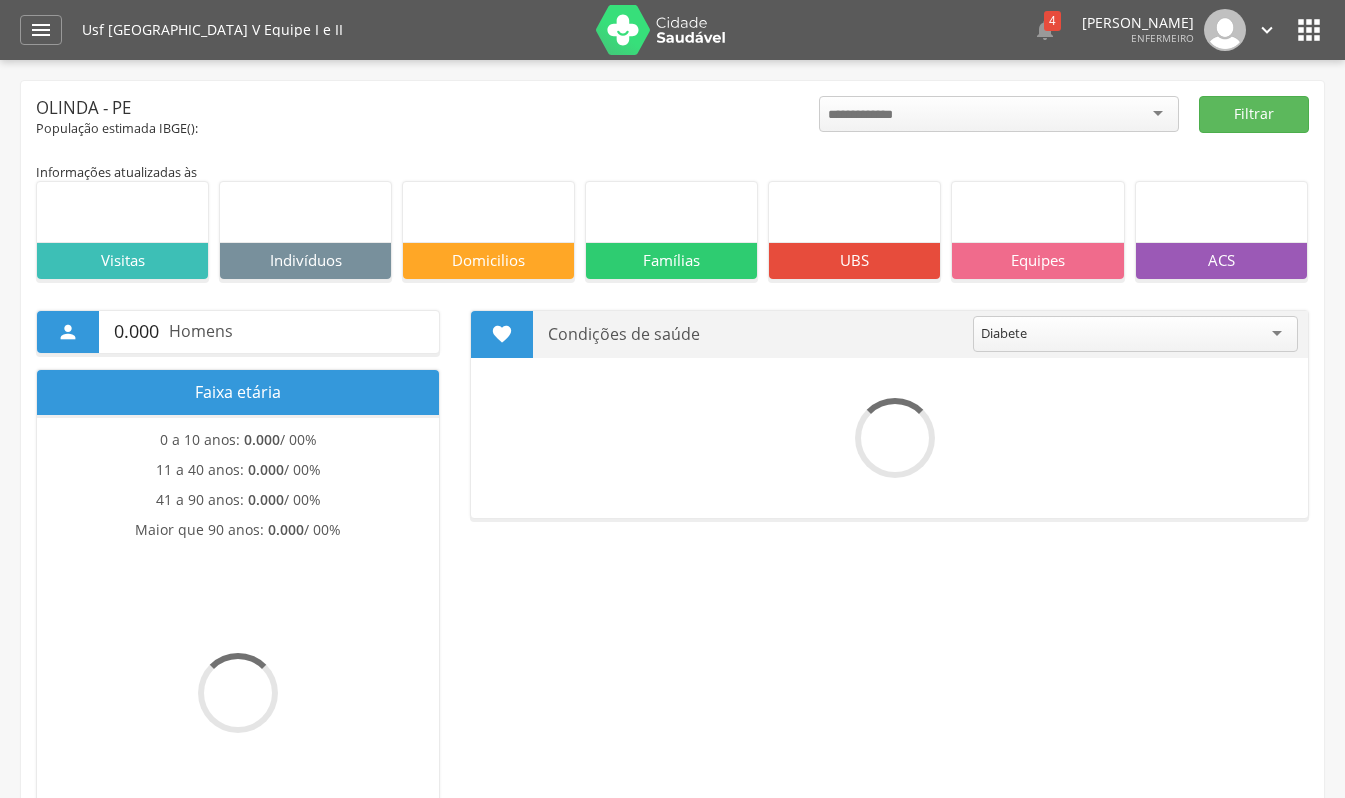 scroll, scrollTop: 0, scrollLeft: 0, axis: both 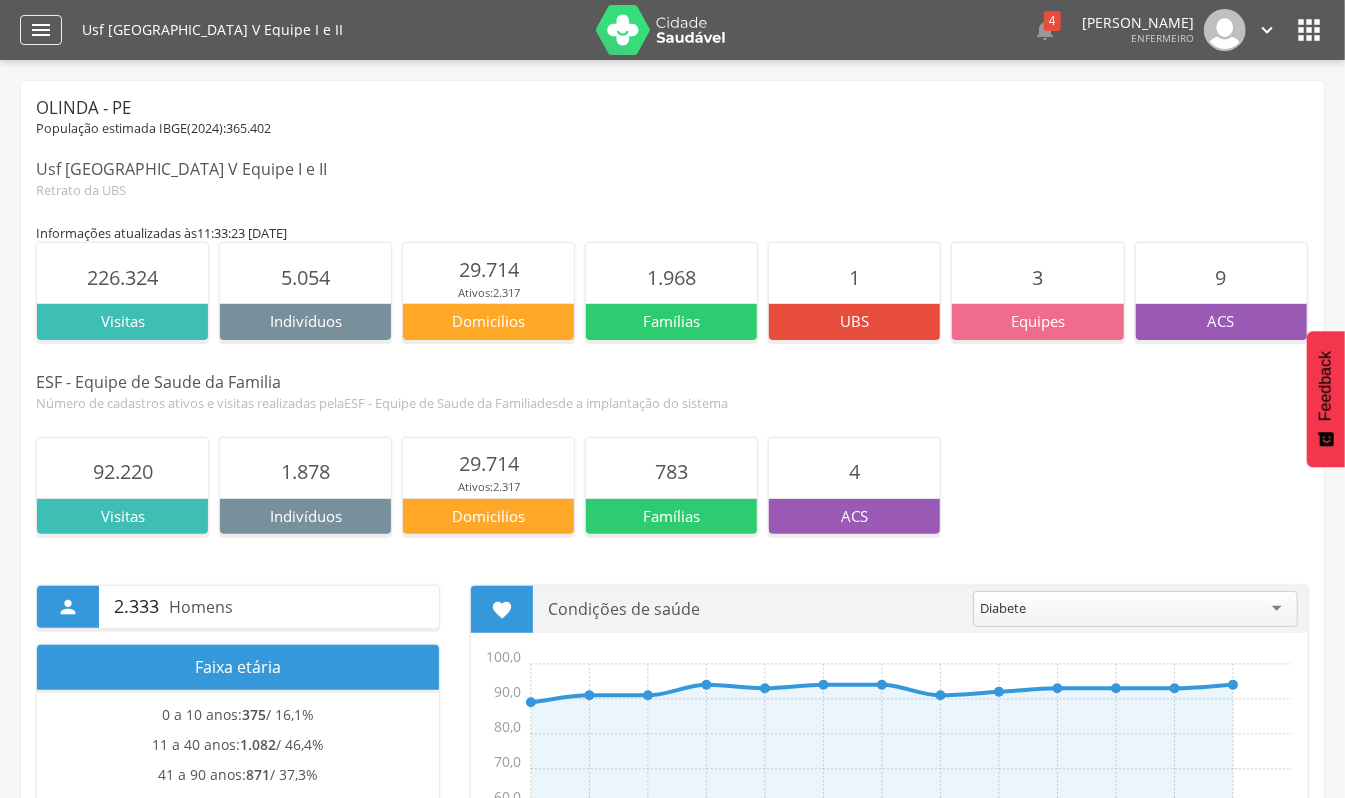 click on "" at bounding box center (41, 30) 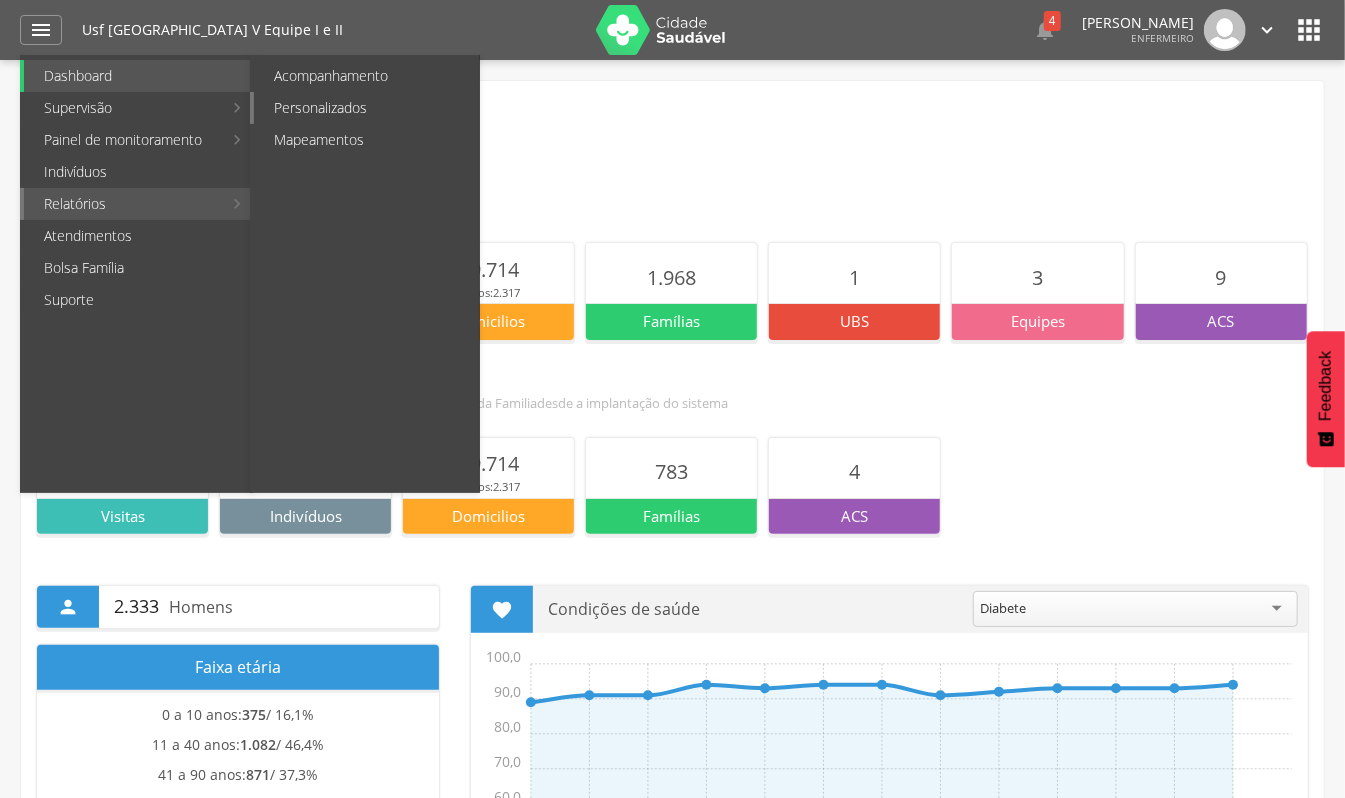 click on "Personalizados" at bounding box center (366, 108) 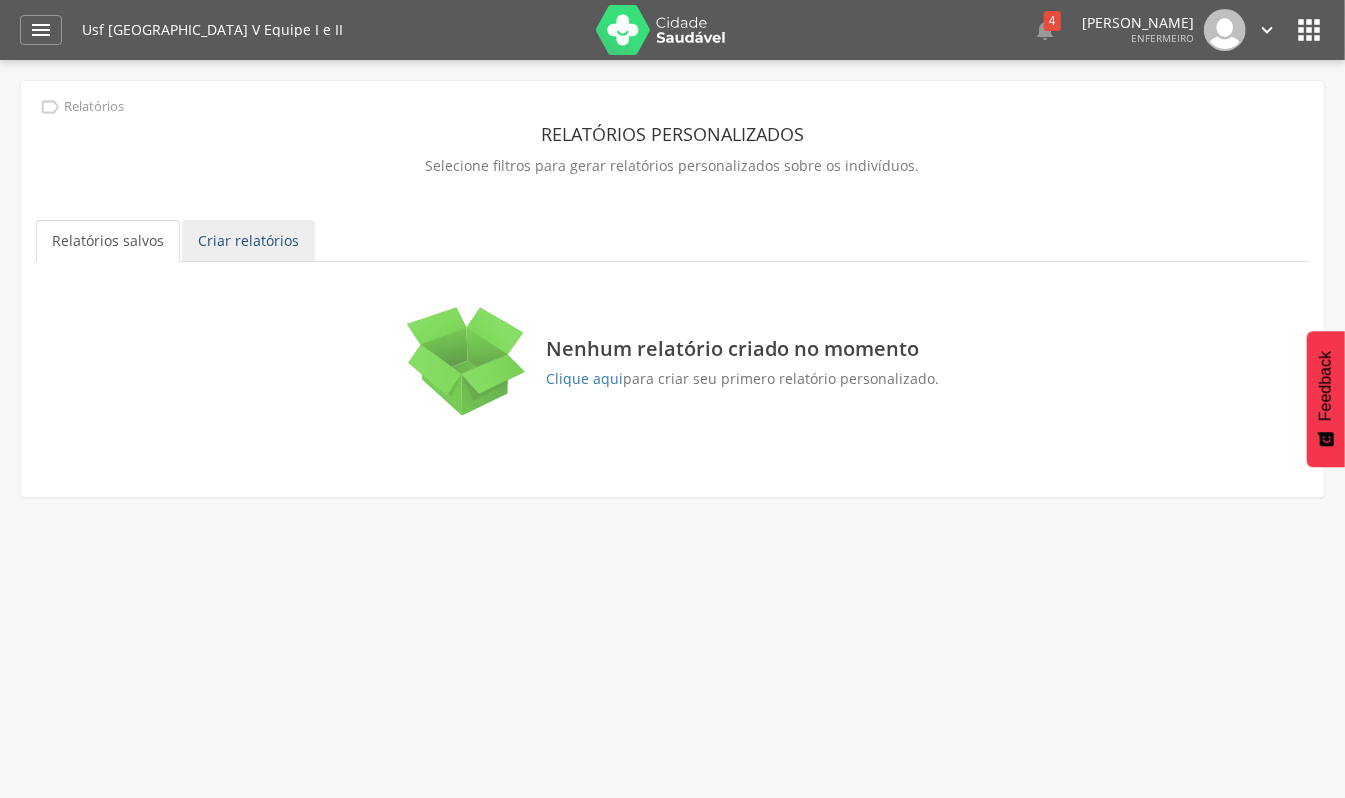 click on "Criar relatórios" at bounding box center [248, 241] 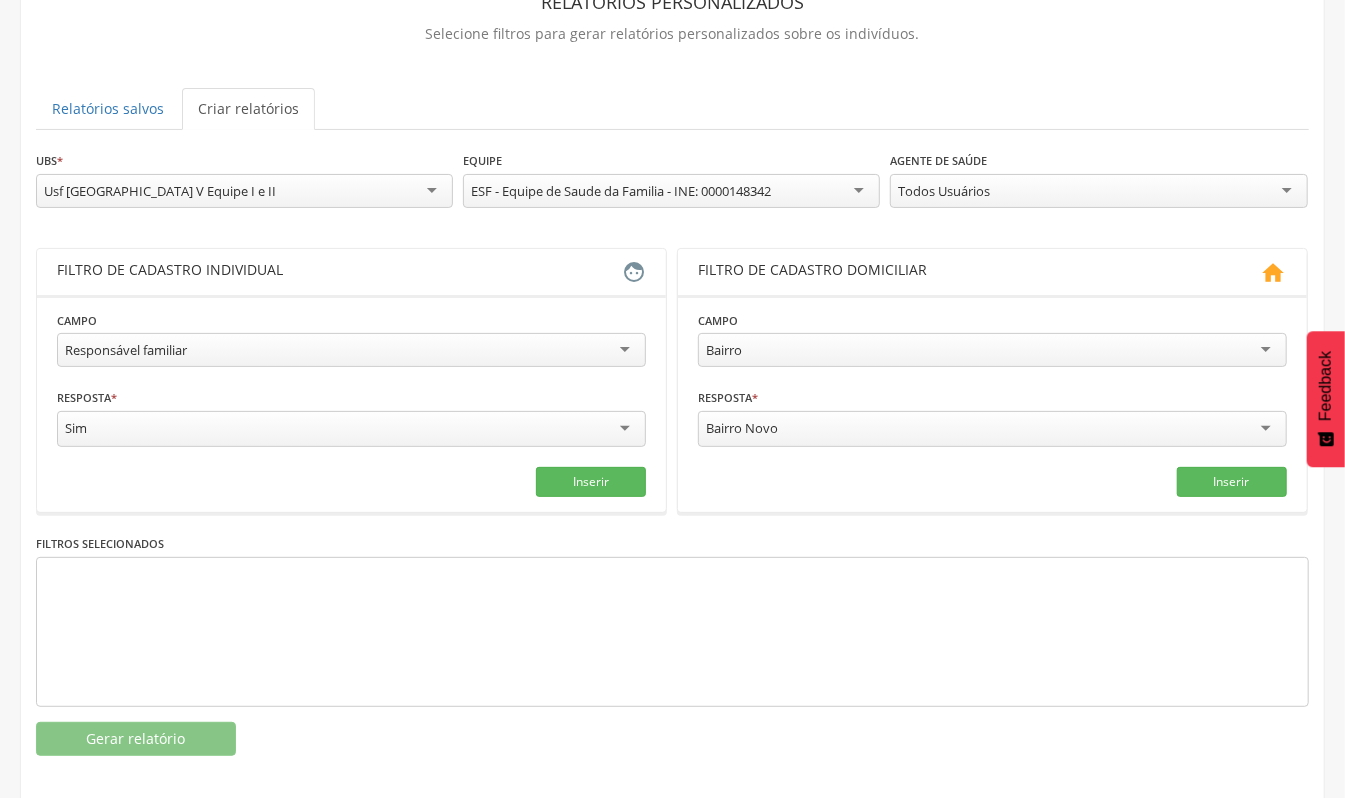 scroll, scrollTop: 133, scrollLeft: 0, axis: vertical 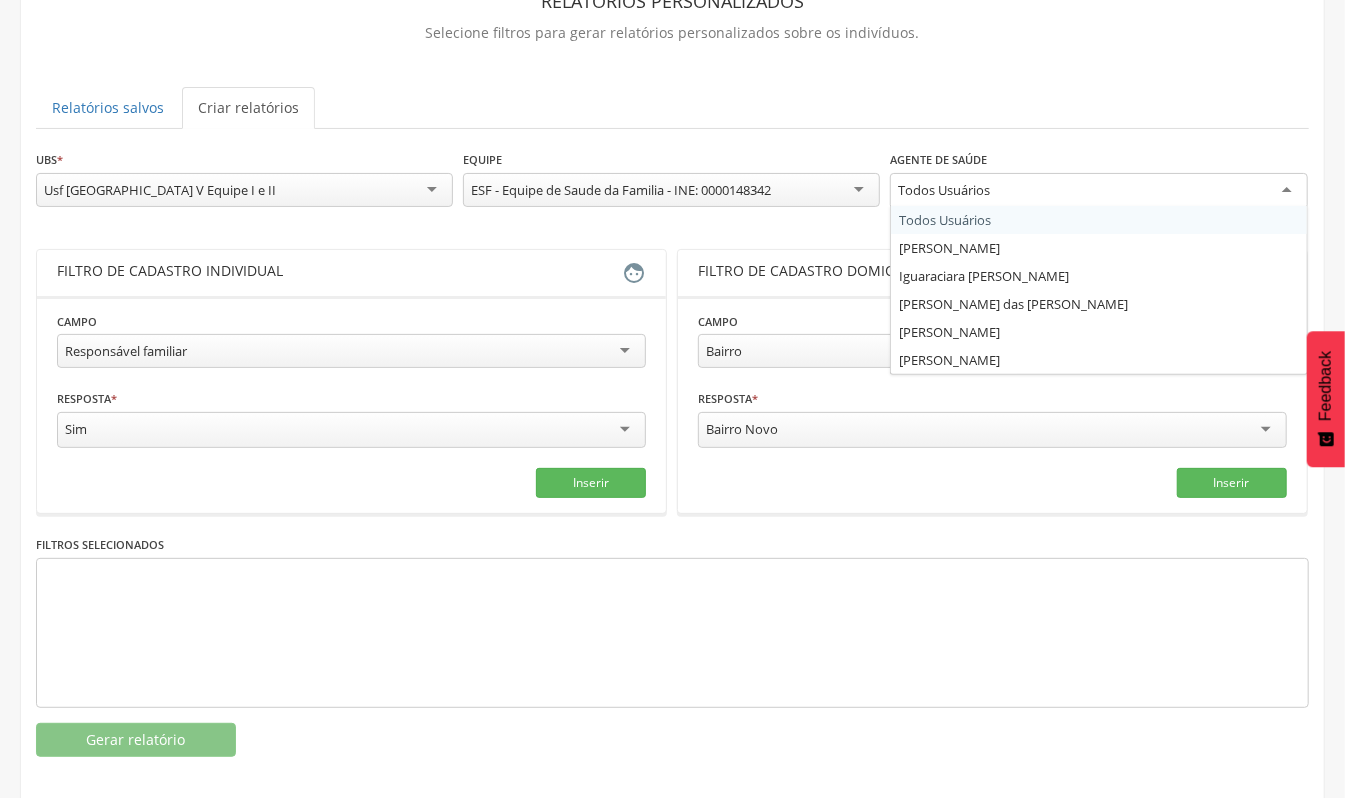 click on "Todos Usuários" at bounding box center [1098, 191] 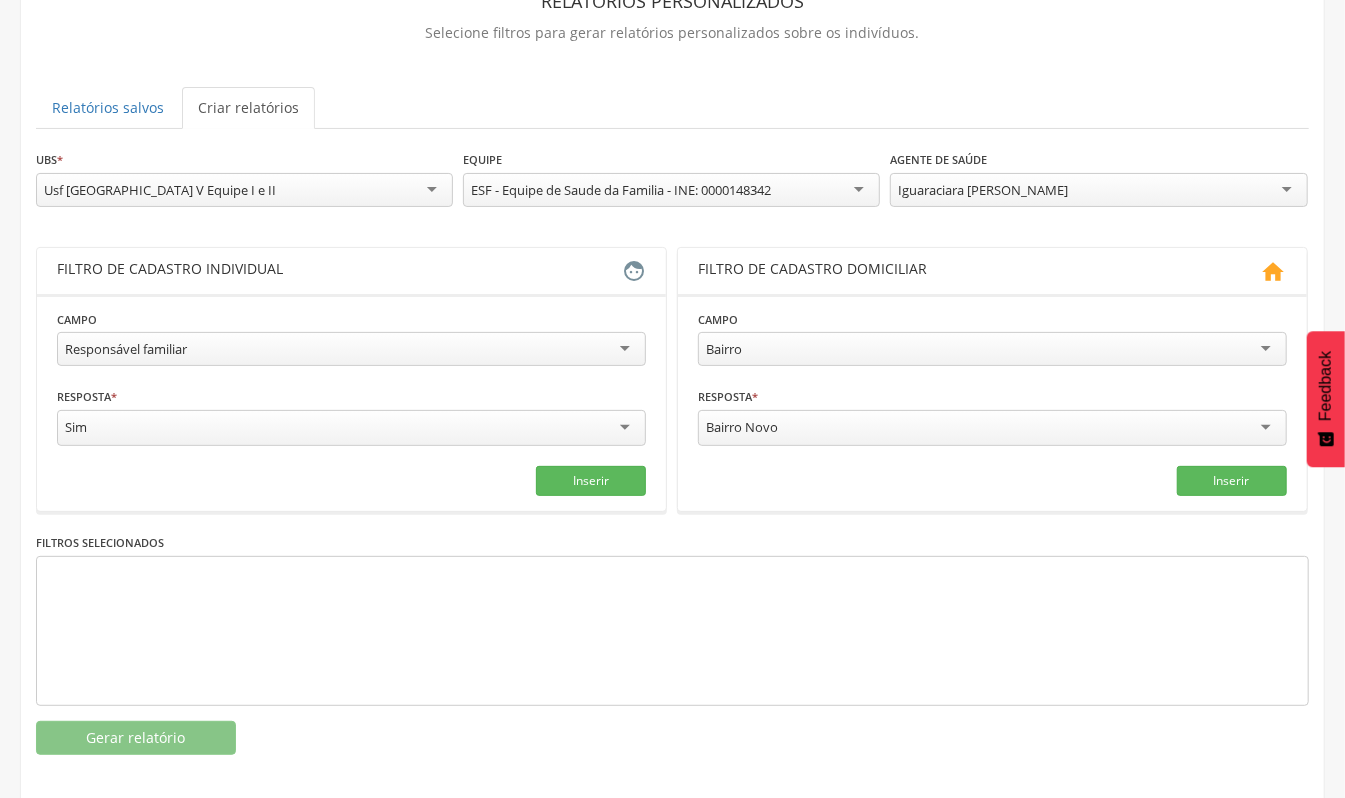 click on "Responsável familiar" at bounding box center (351, 349) 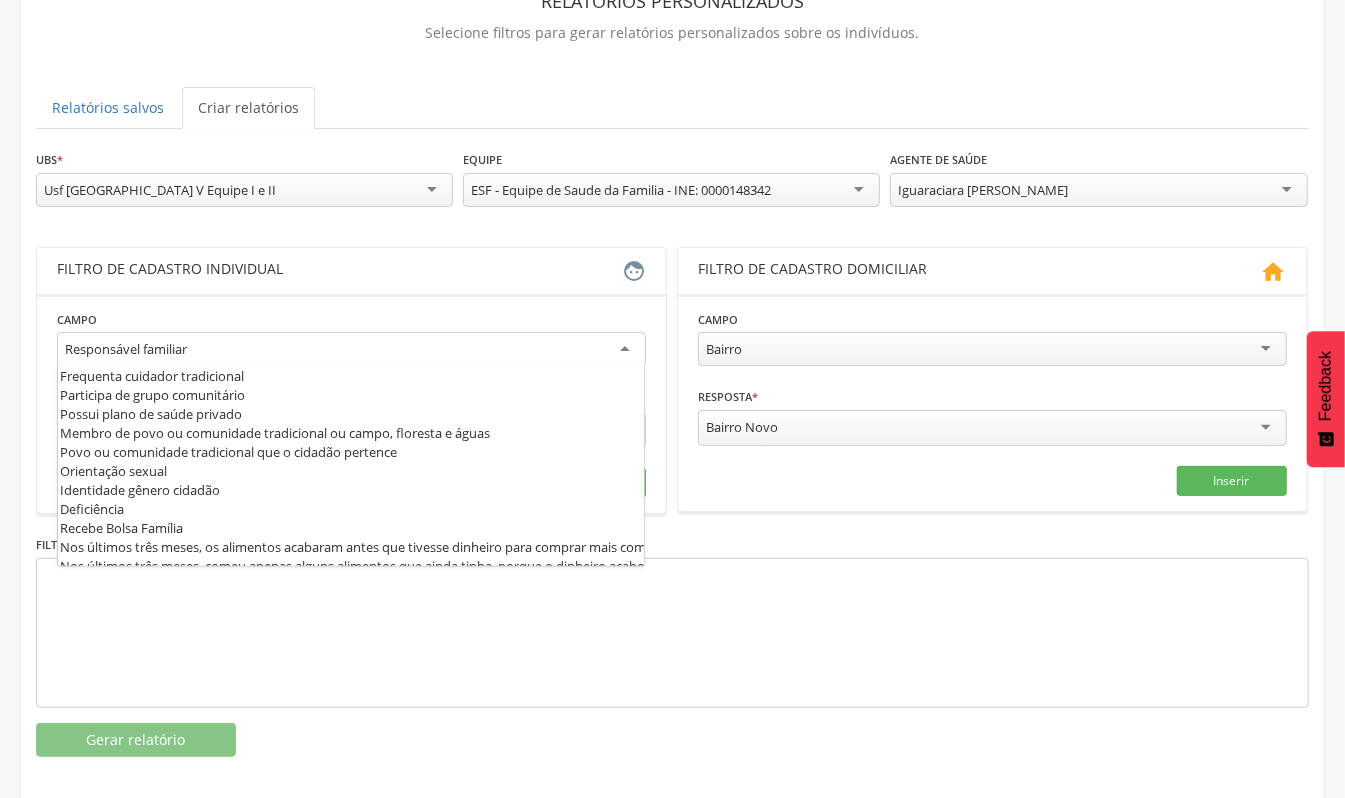 scroll, scrollTop: 400, scrollLeft: 0, axis: vertical 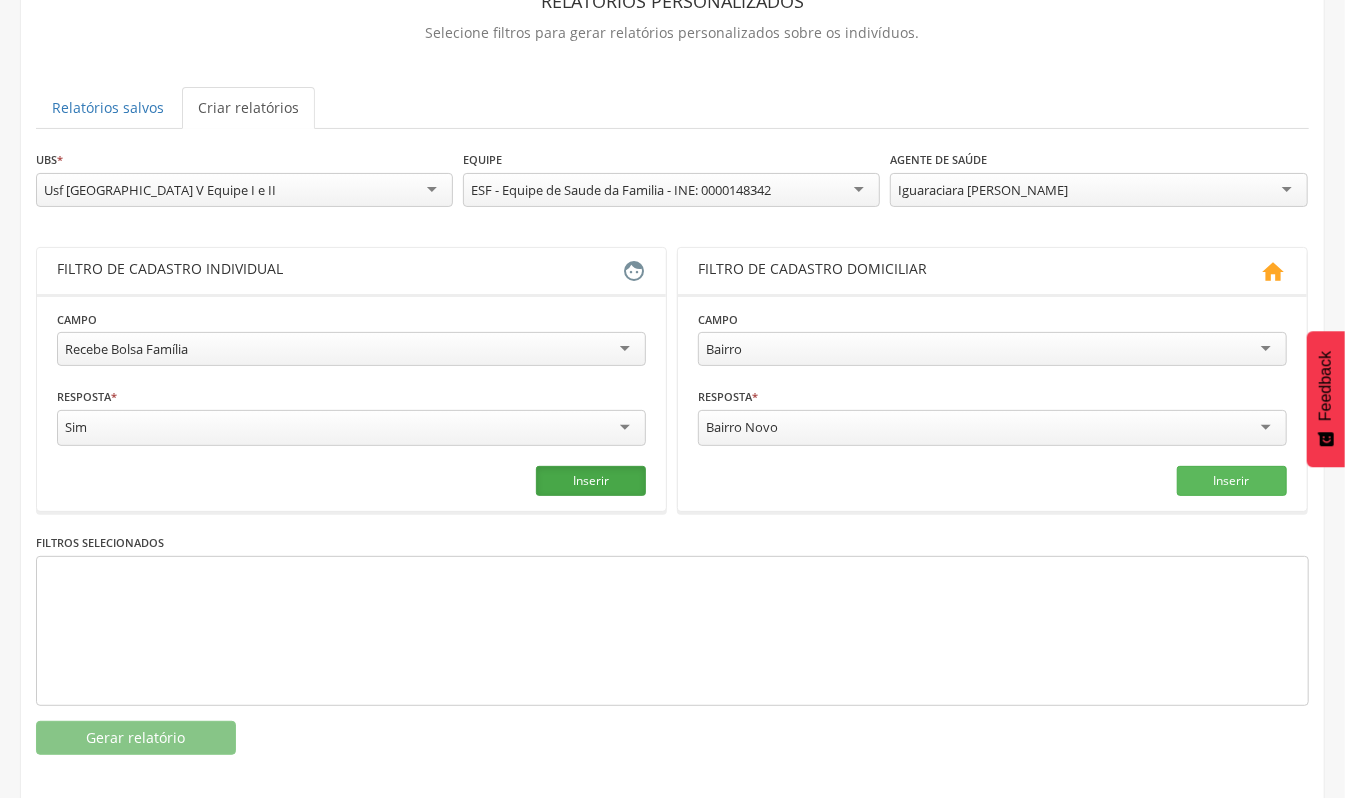 click on "Inserir" at bounding box center [591, 481] 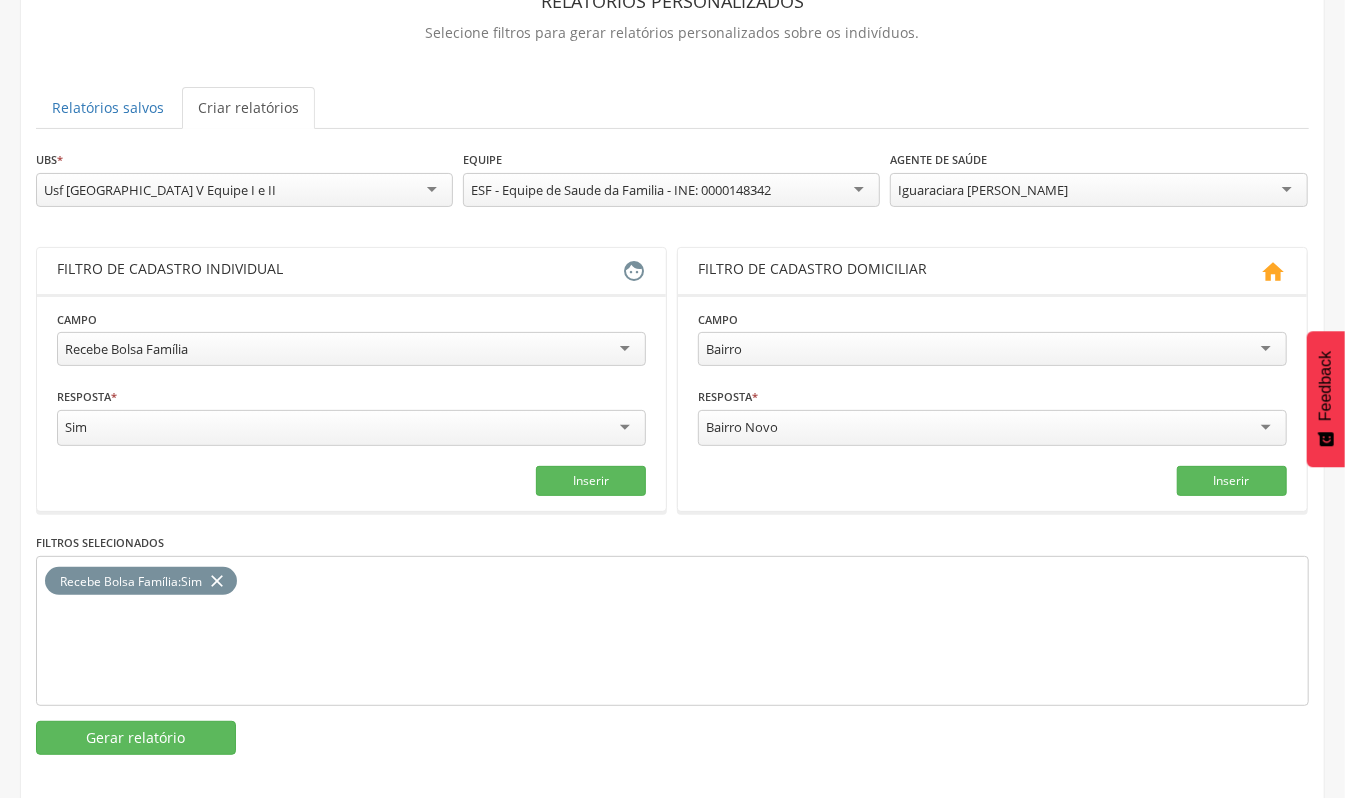 click on "Bairro" at bounding box center [992, 349] 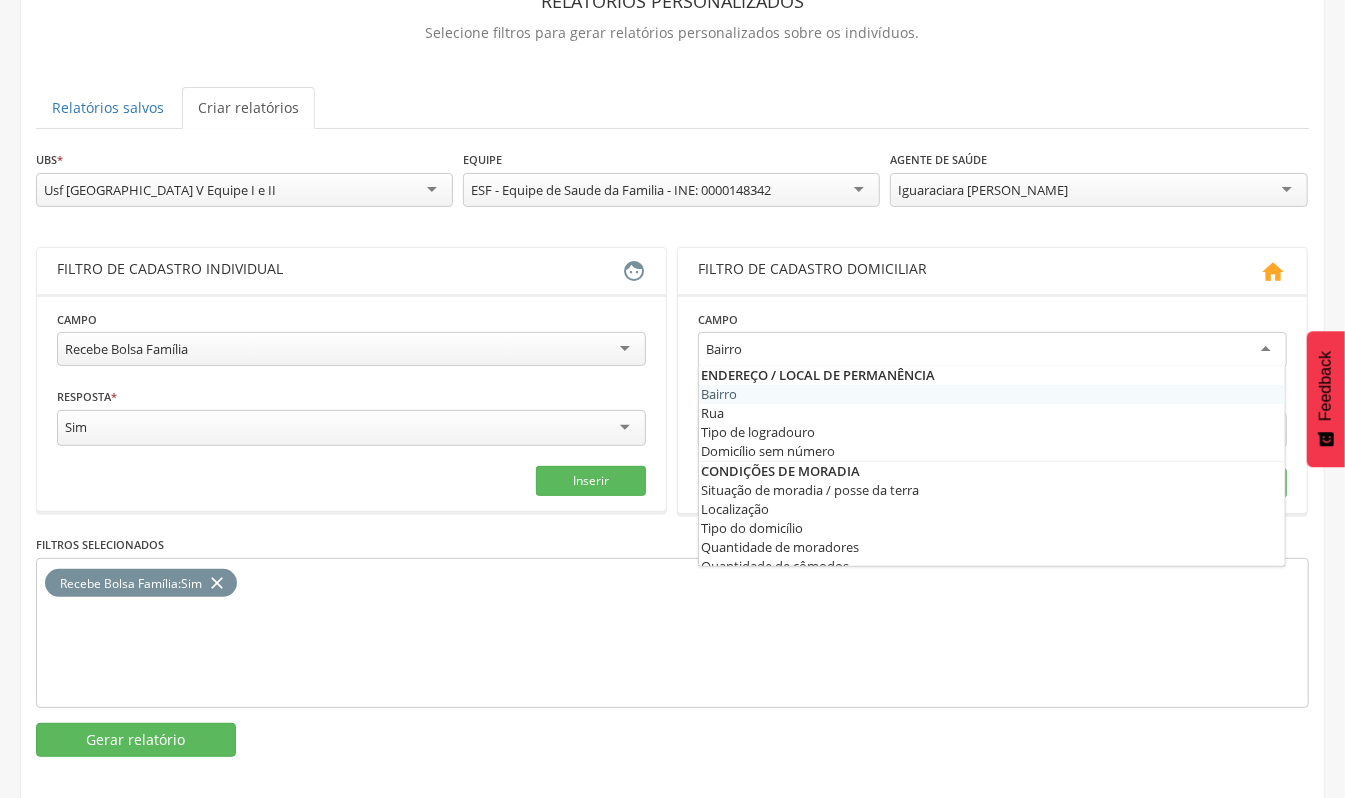 click on "**********" at bounding box center (992, 380) 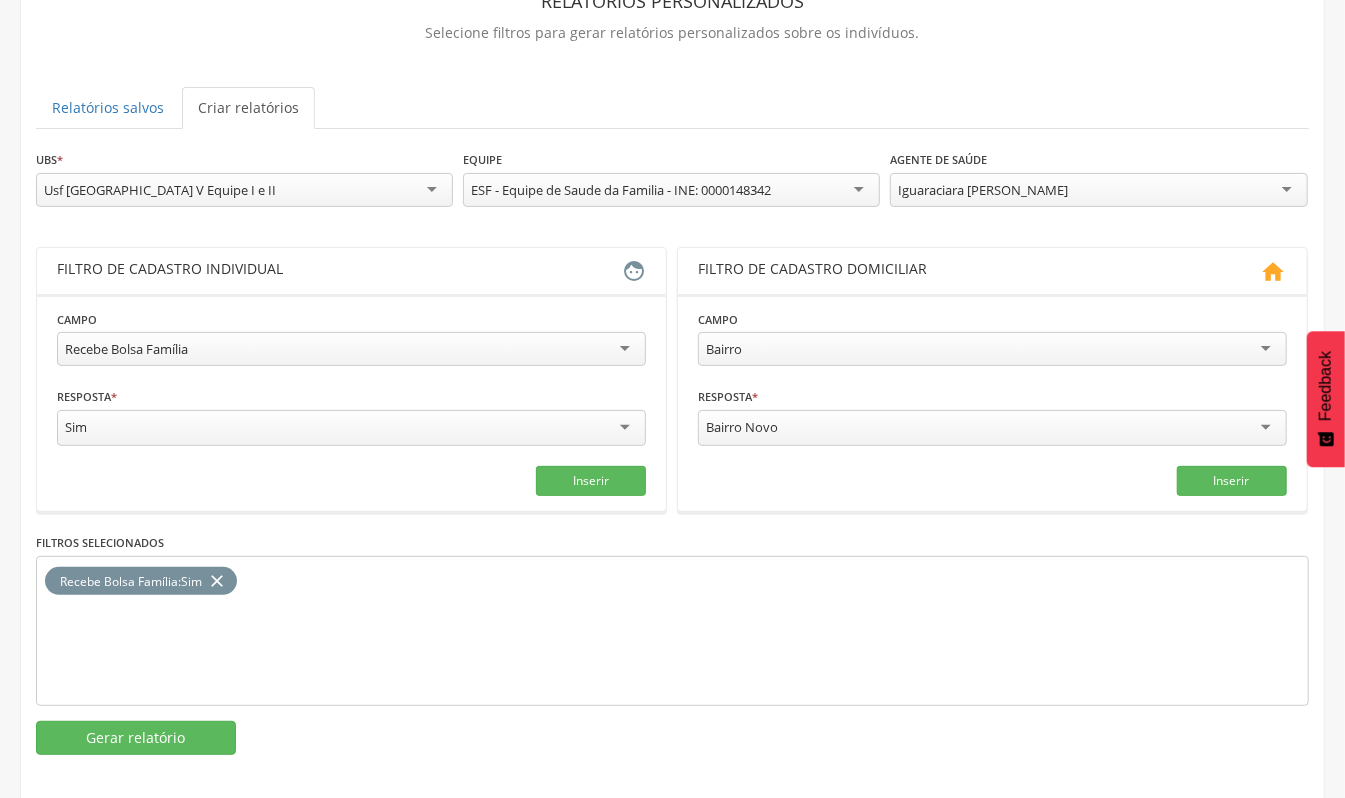 click on "Bairro Novo" at bounding box center (742, 427) 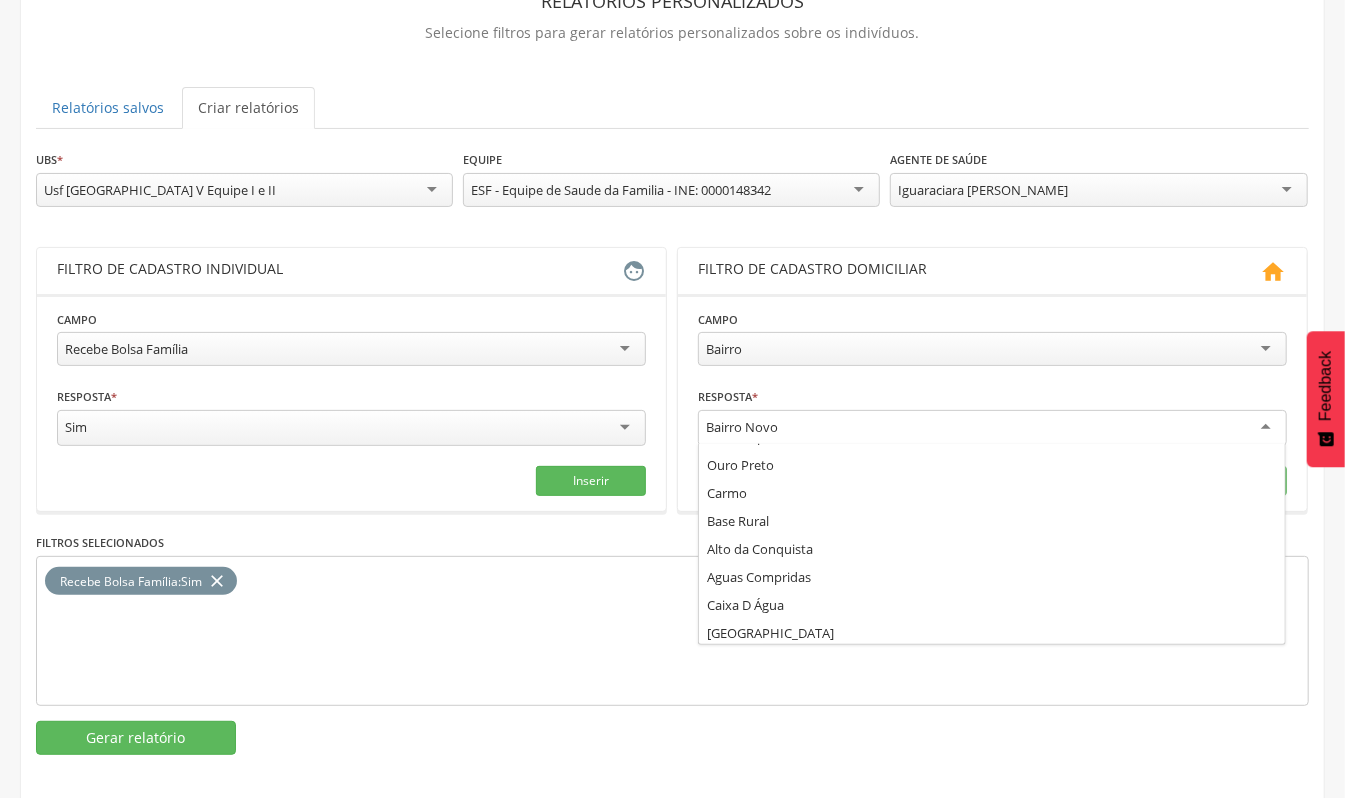 scroll, scrollTop: 808, scrollLeft: 0, axis: vertical 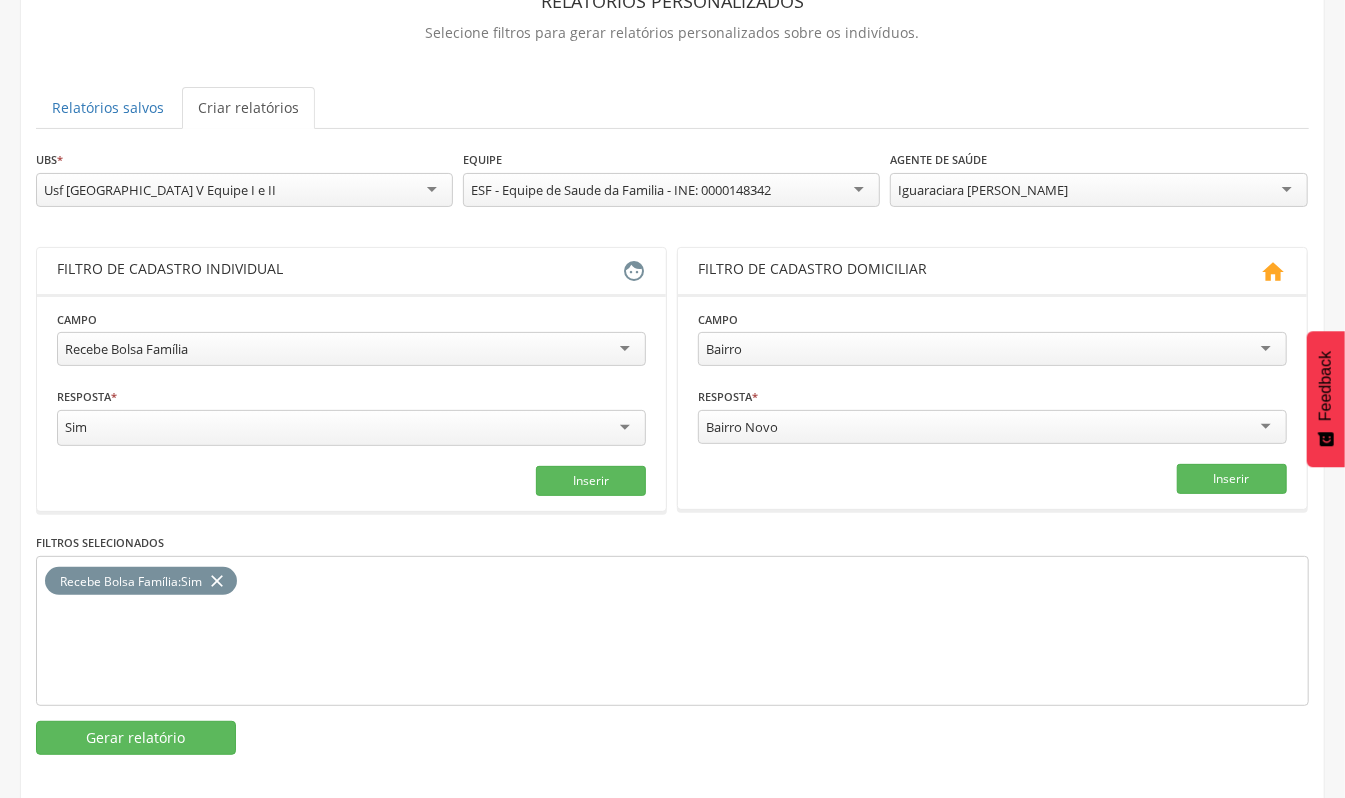 drag, startPoint x: 802, startPoint y: 432, endPoint x: 554, endPoint y: 422, distance: 248.20154 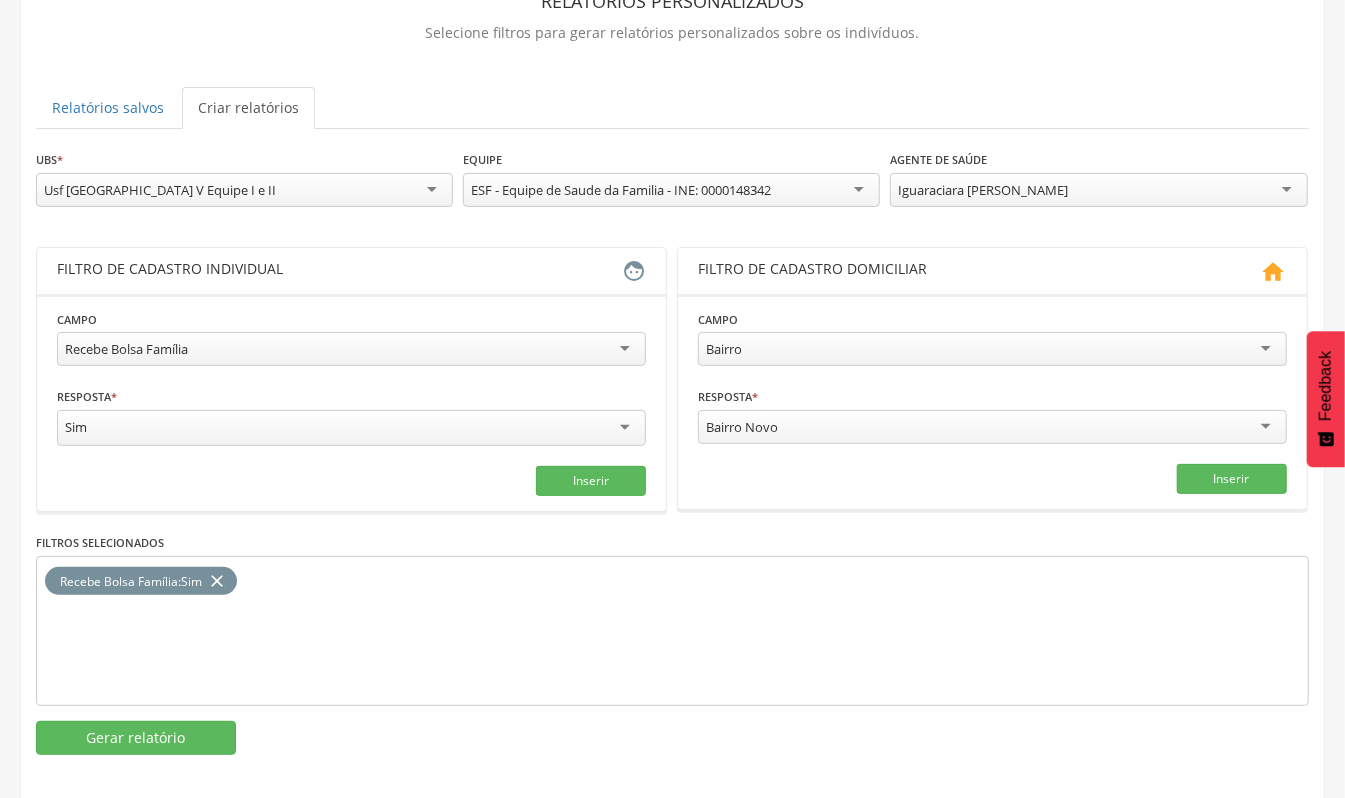 click on "Bairro Novo" at bounding box center [992, 427] 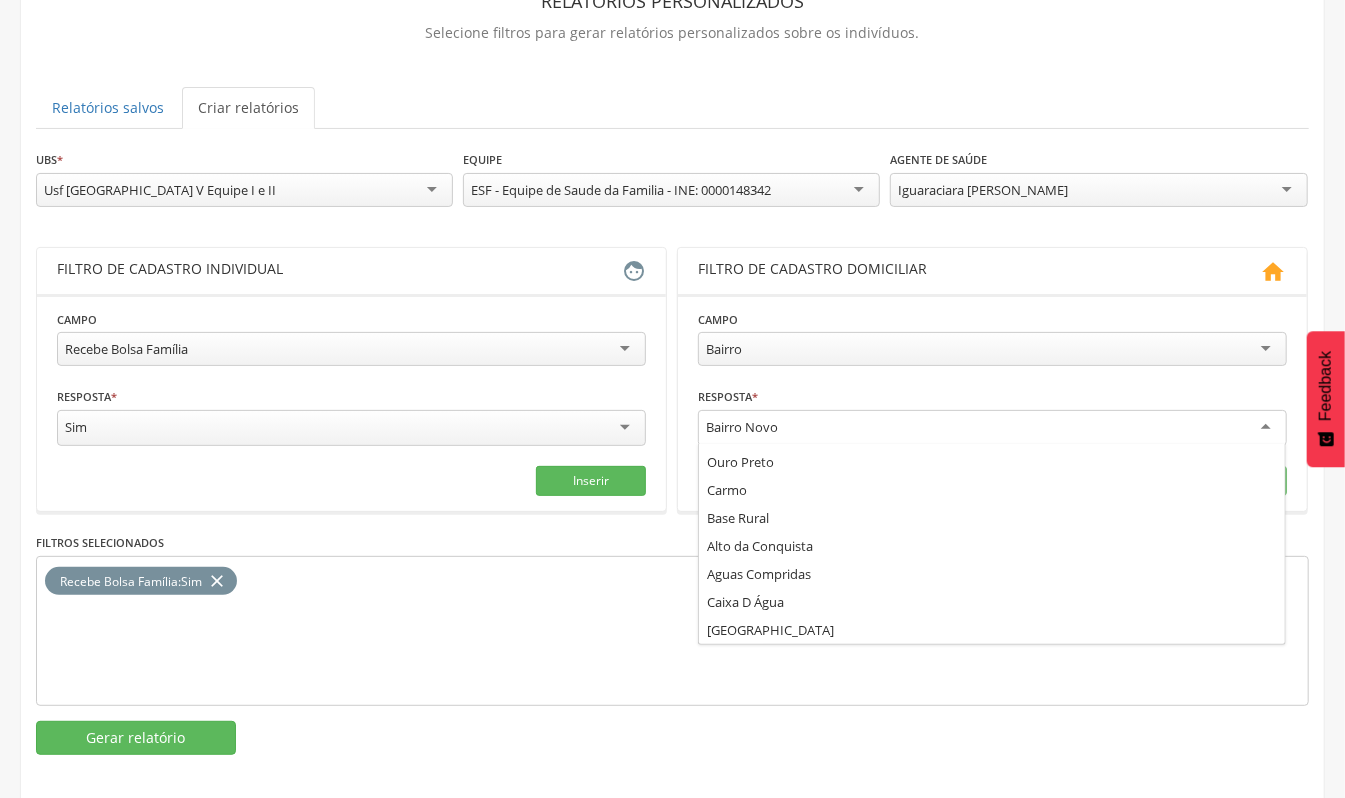 scroll, scrollTop: 0, scrollLeft: 0, axis: both 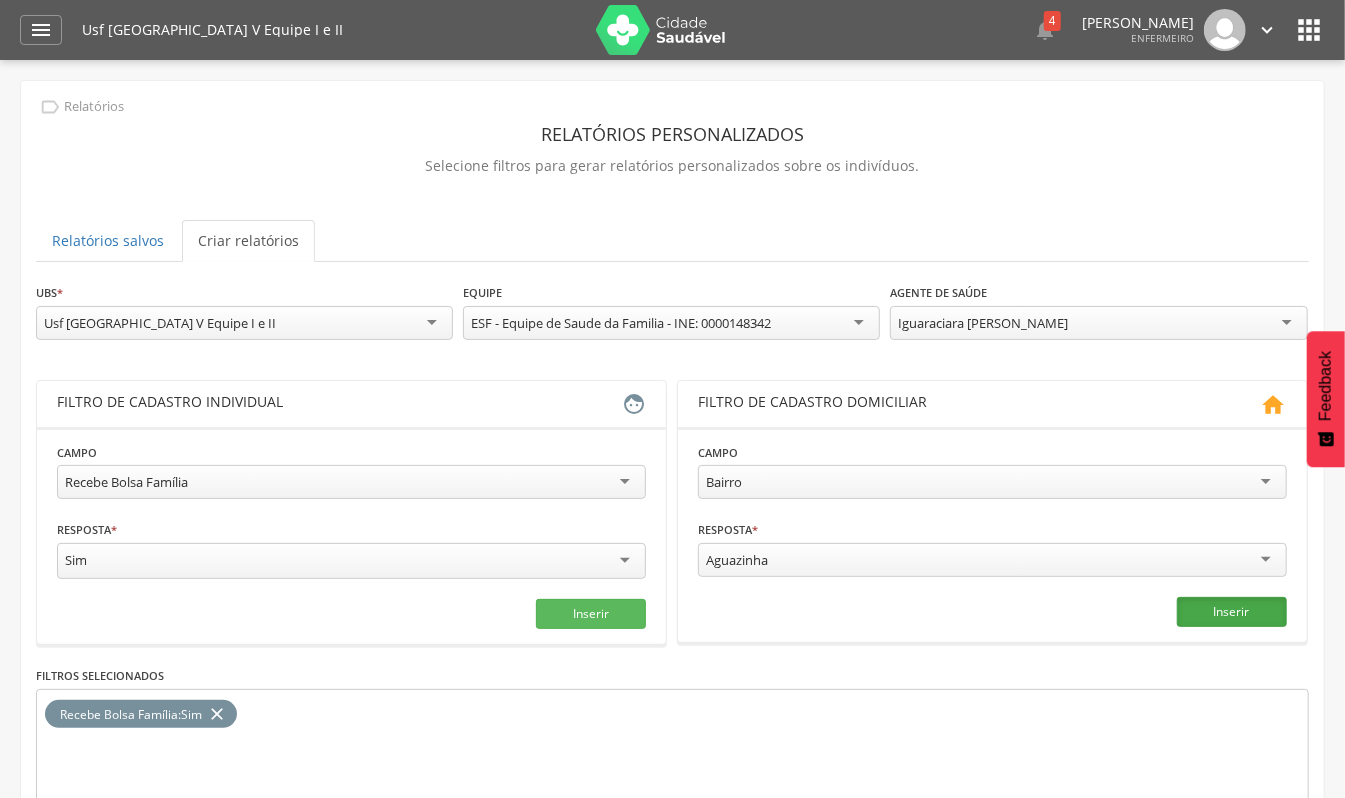 click on "Inserir" at bounding box center (1232, 612) 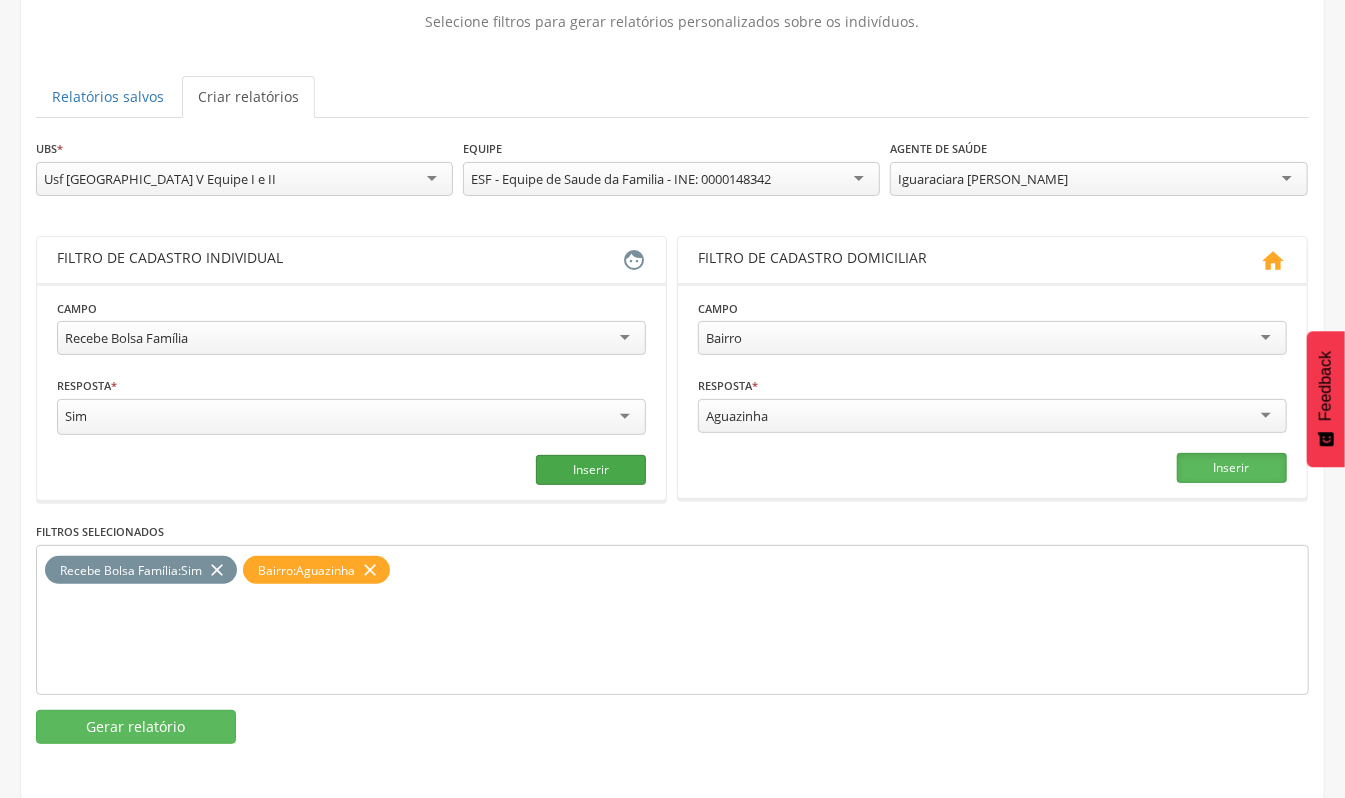 scroll, scrollTop: 148, scrollLeft: 0, axis: vertical 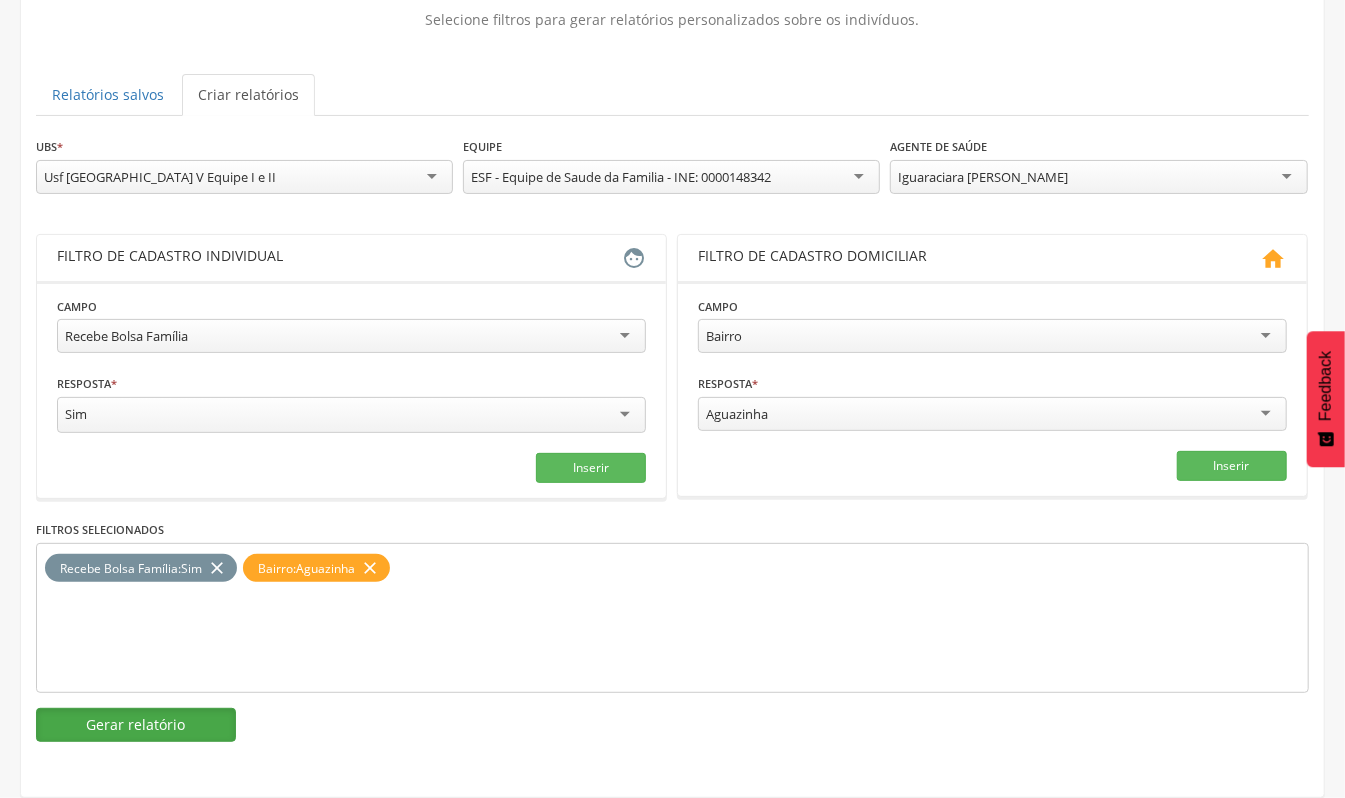 click on "Gerar relatório" at bounding box center (136, 725) 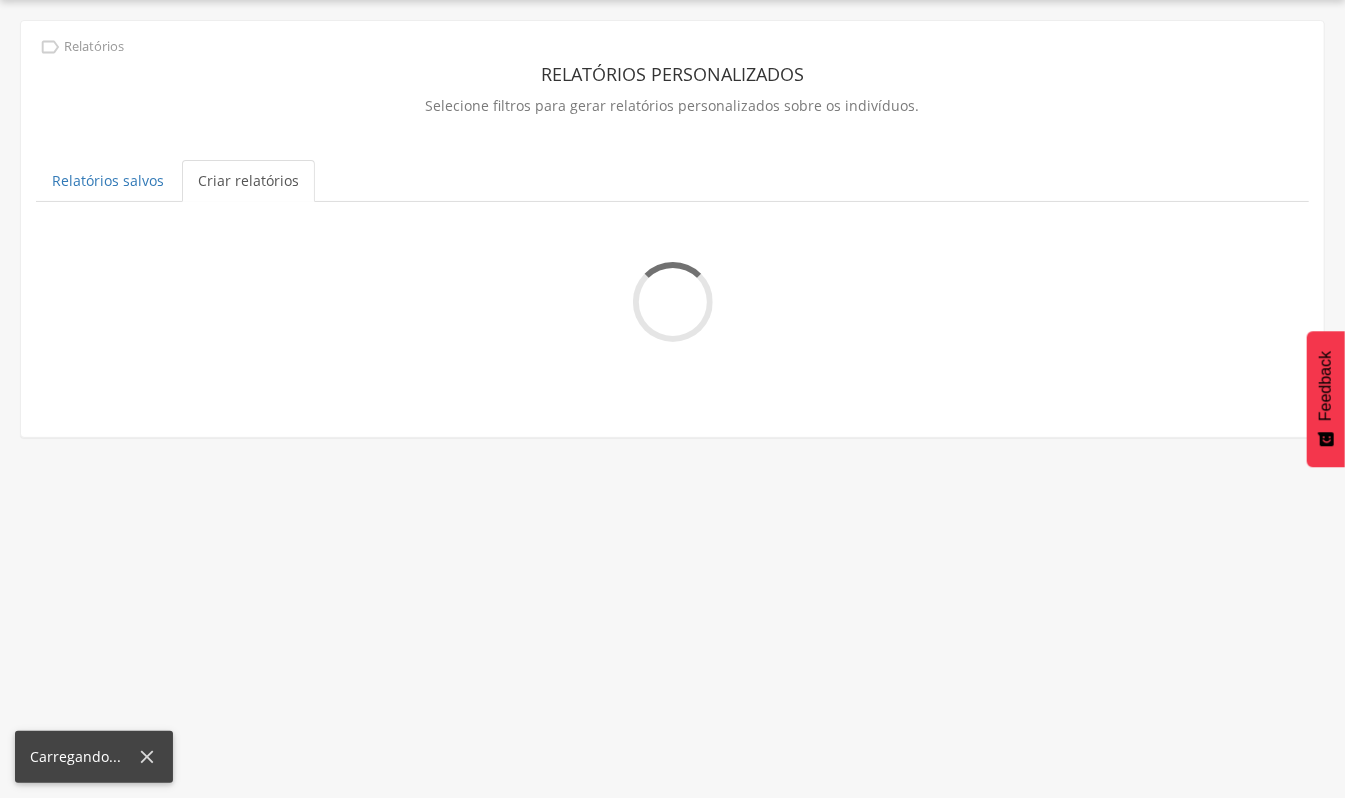 scroll, scrollTop: 60, scrollLeft: 0, axis: vertical 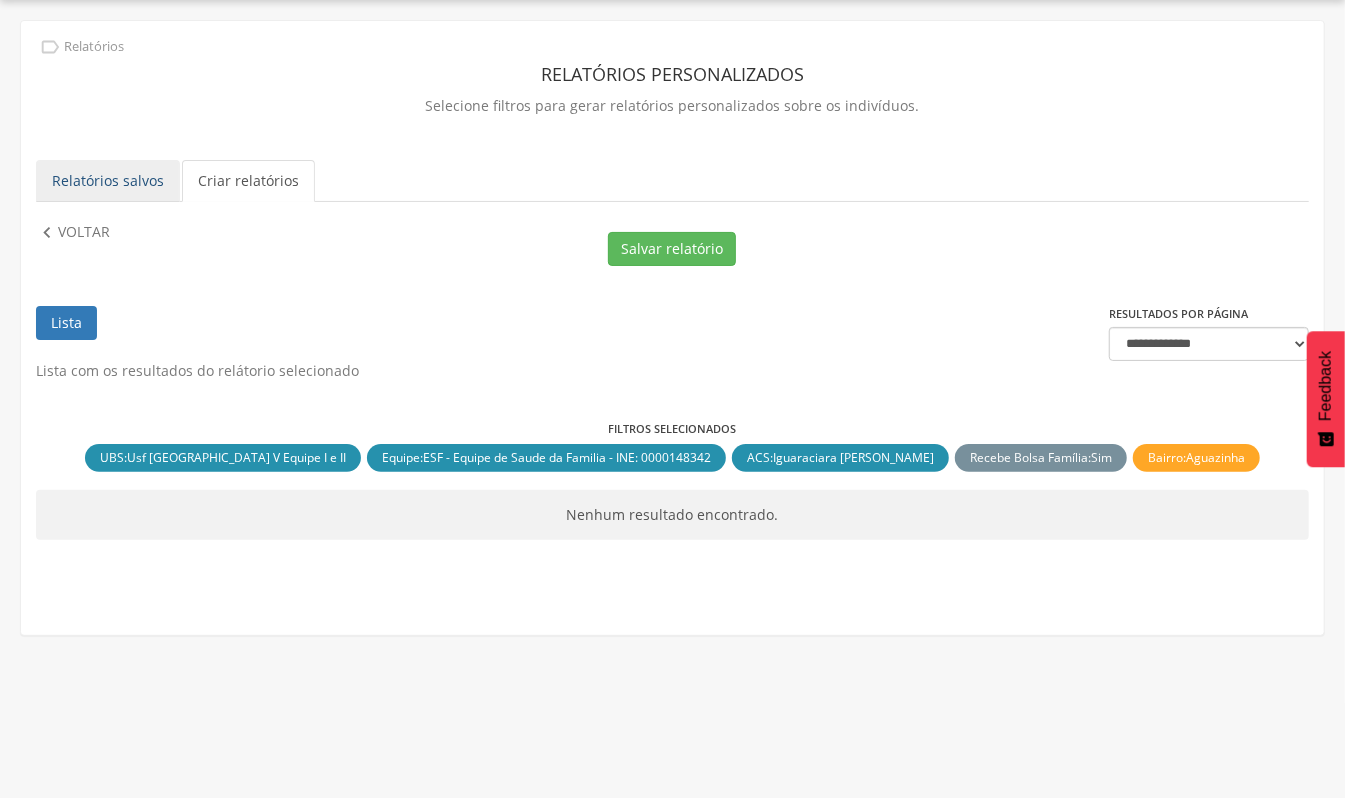click on "Relatórios salvos" at bounding box center [108, 181] 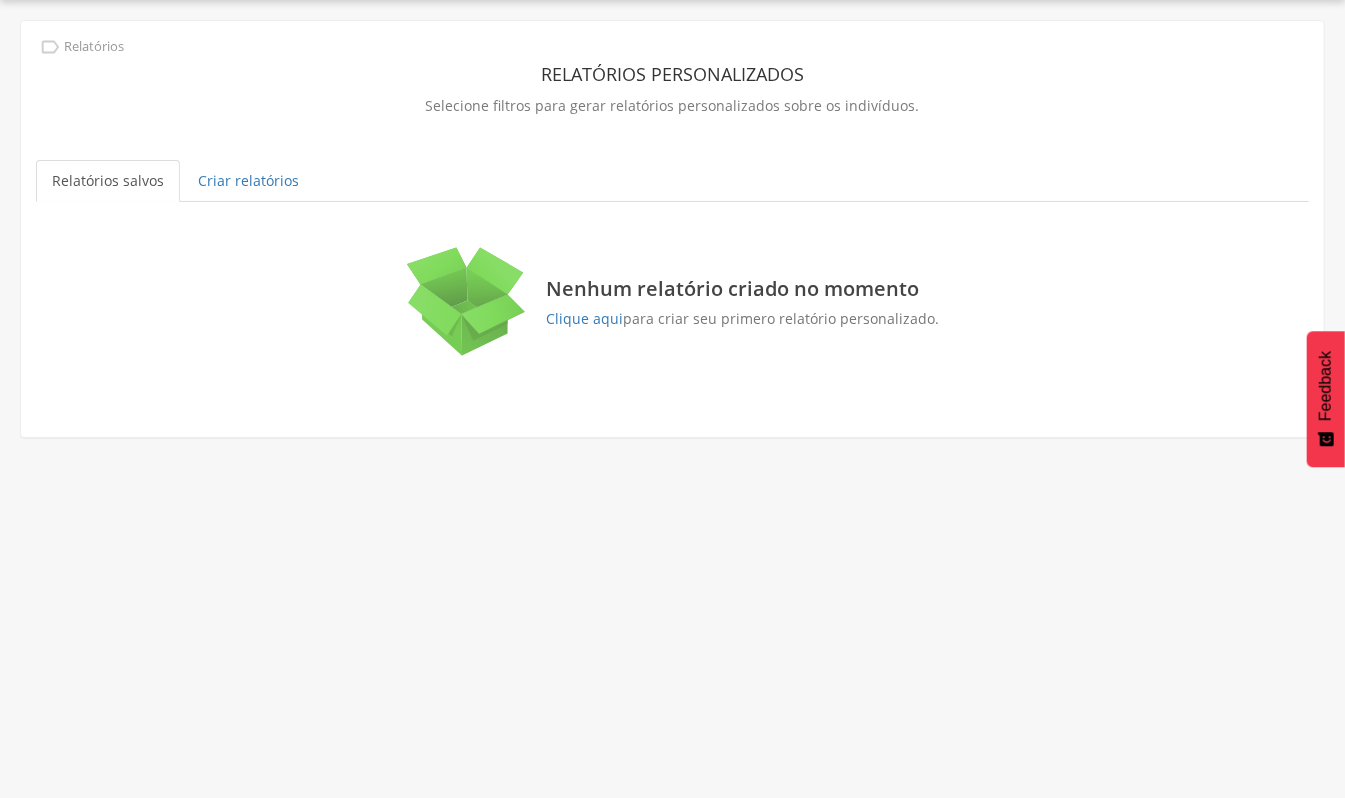 click on "Relatórios" at bounding box center (94, 47) 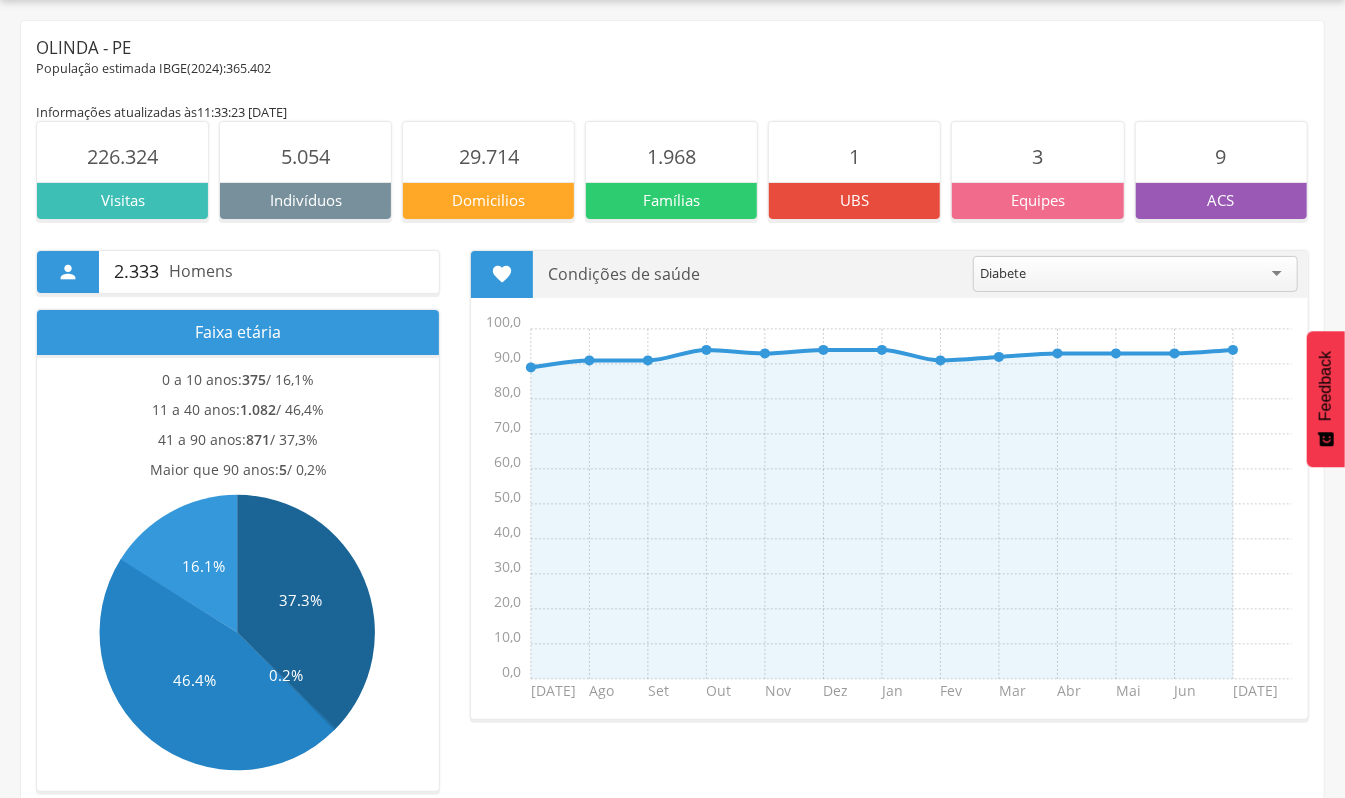 scroll, scrollTop: 0, scrollLeft: 0, axis: both 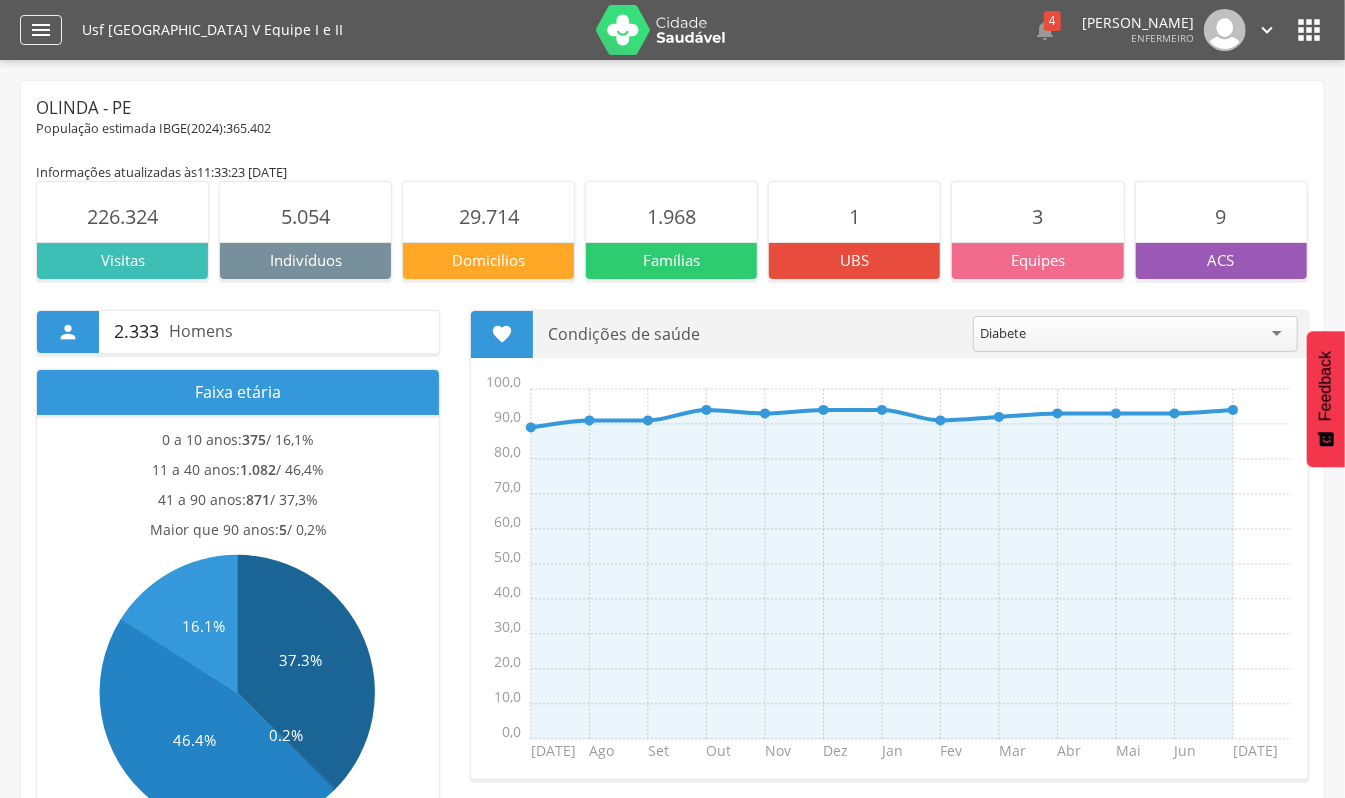 click on "" at bounding box center [41, 30] 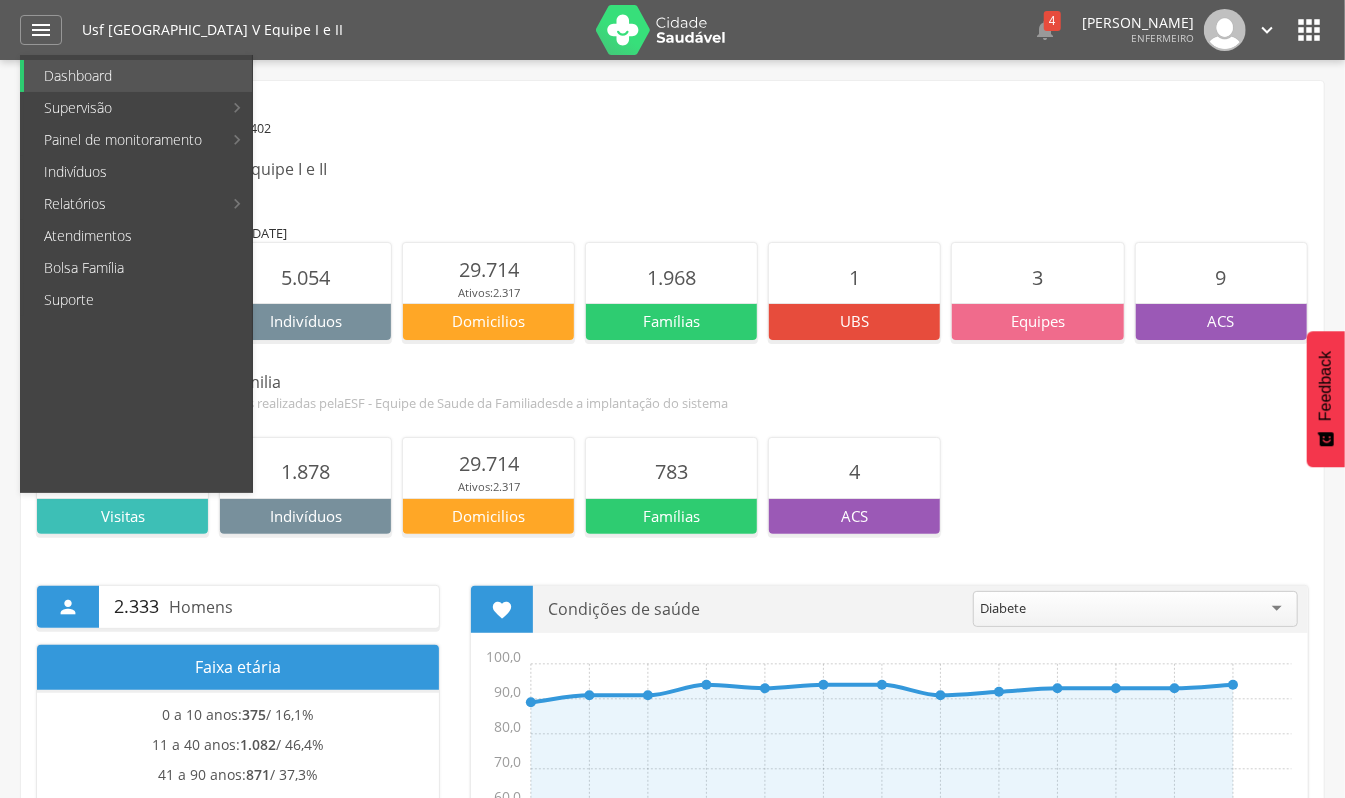 click on "Olinda - PE
População estimada IBGE( 2024 ):  365.402
Usf [GEOGRAPHIC_DATA] V Equipe I e II
Retrato da UBS" at bounding box center [672, 147] 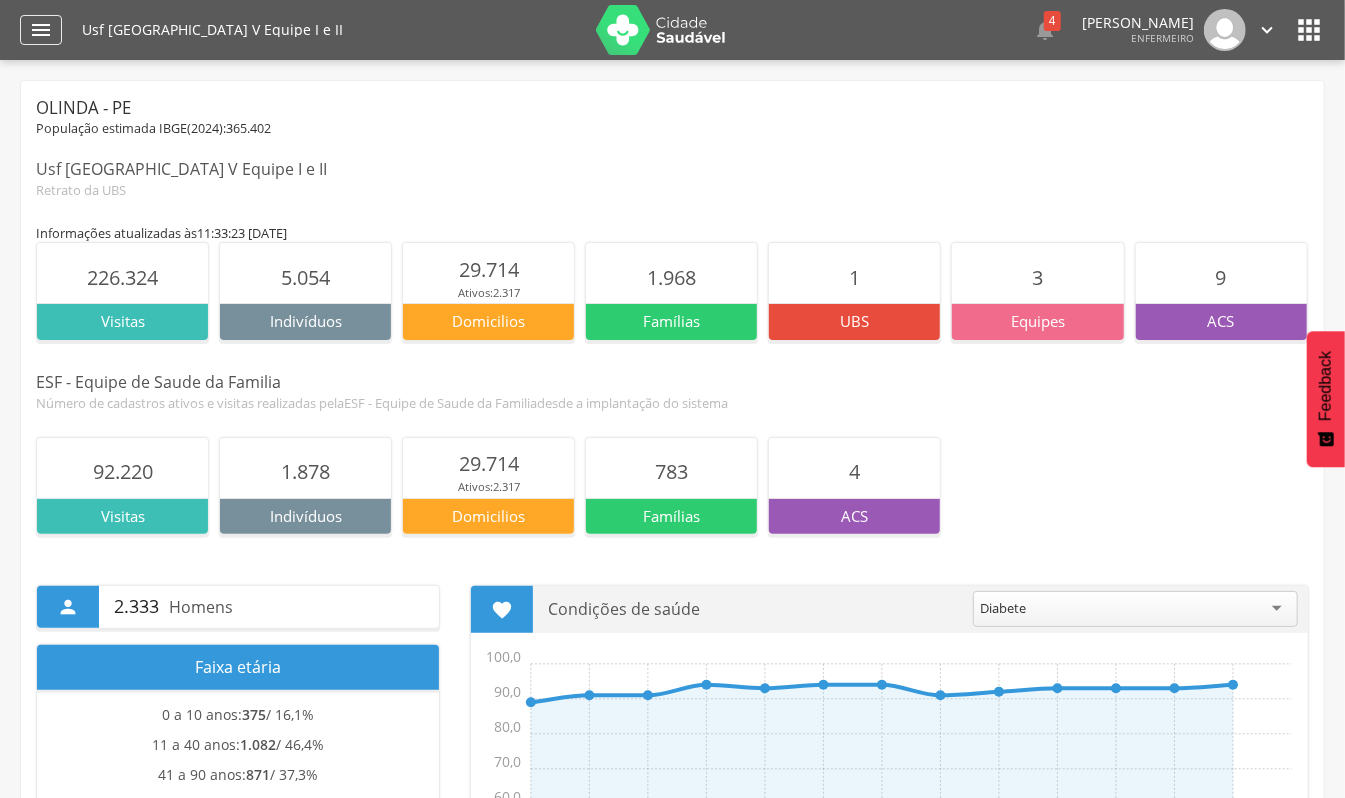 click on "" at bounding box center (41, 30) 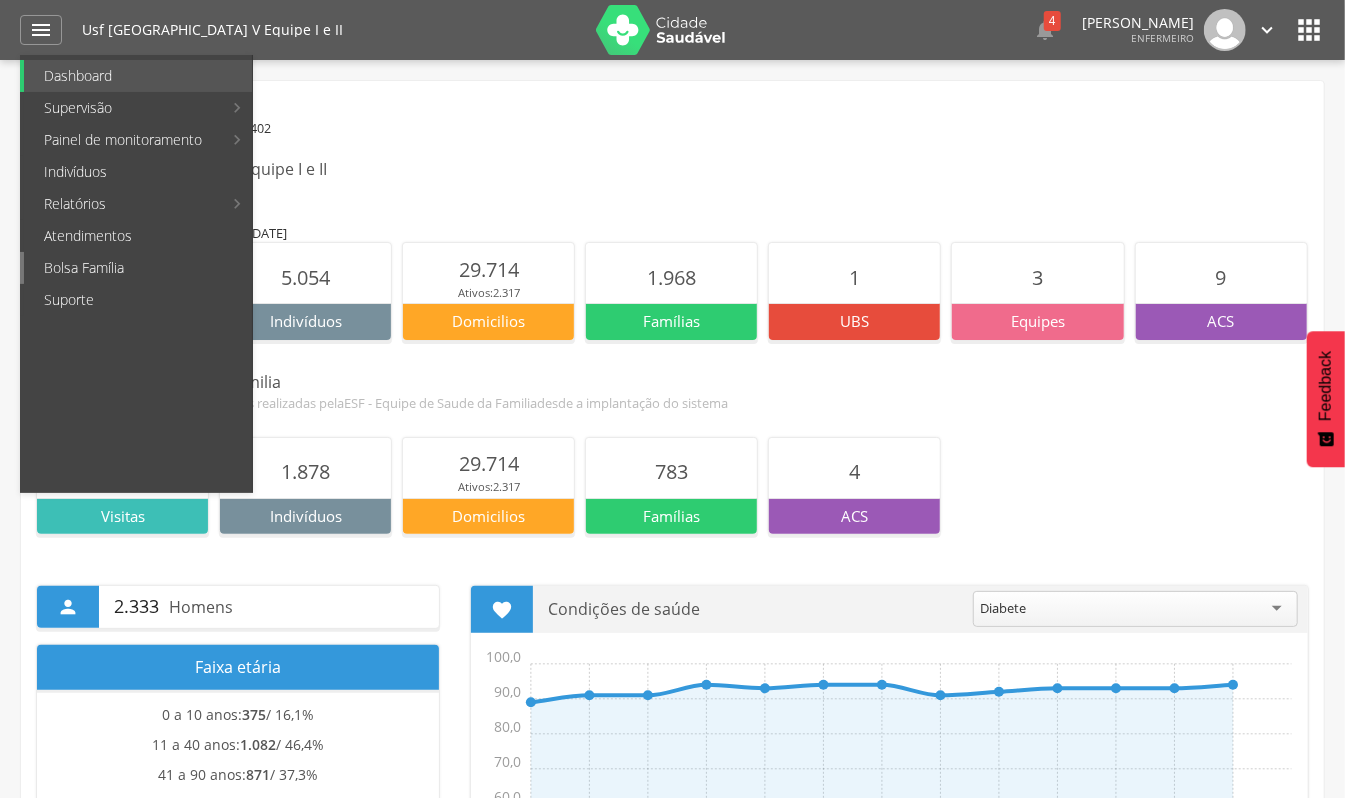 click on "Bolsa Família" at bounding box center [138, 268] 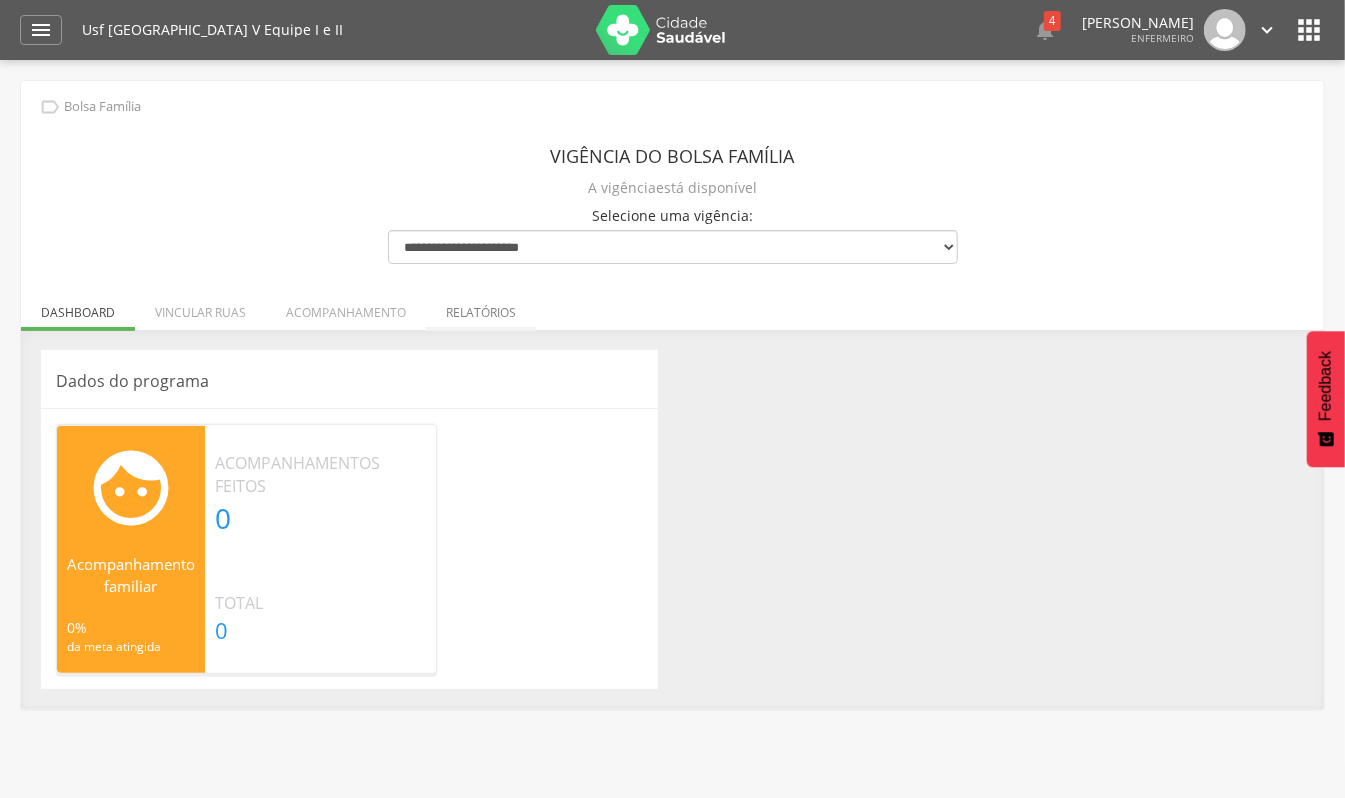 click on "Relatórios" at bounding box center (481, 307) 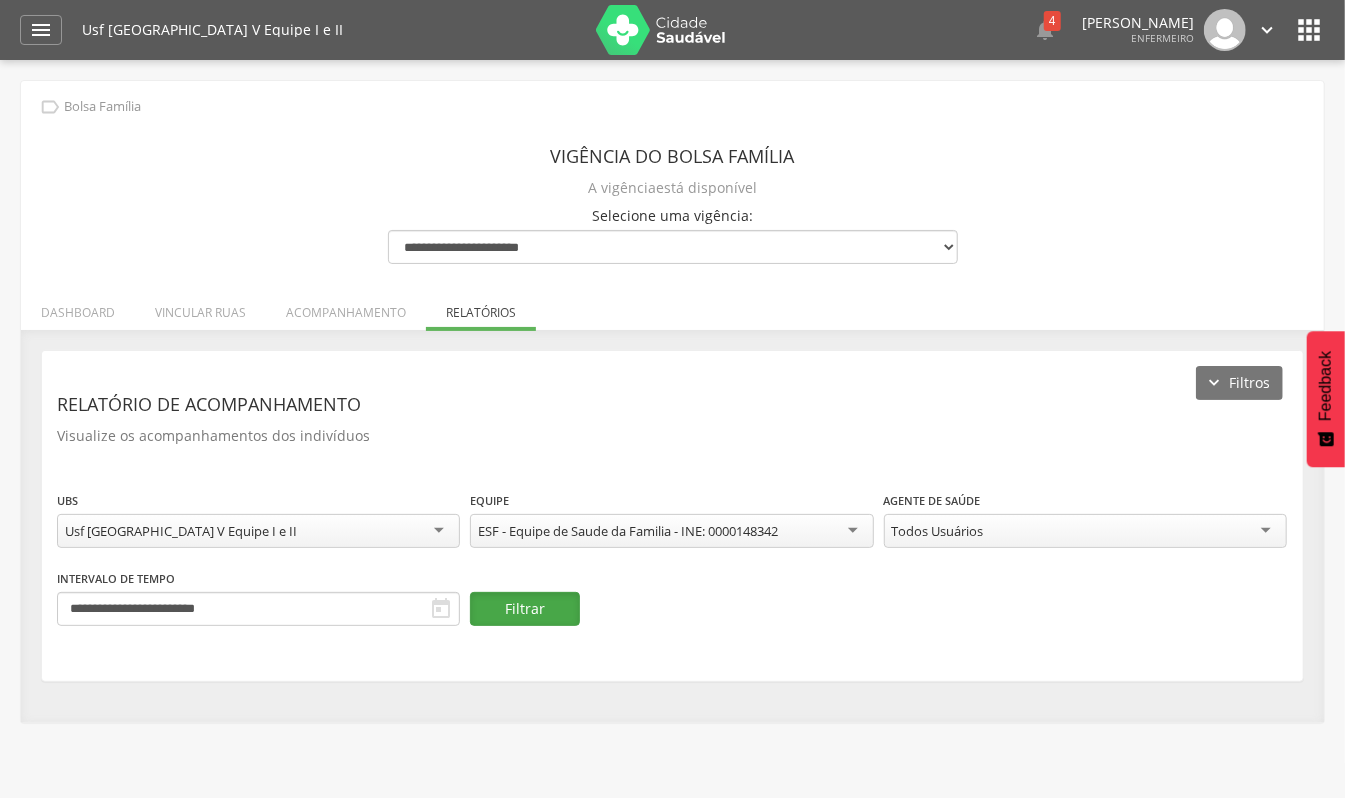 click on "Filtrar" at bounding box center [525, 609] 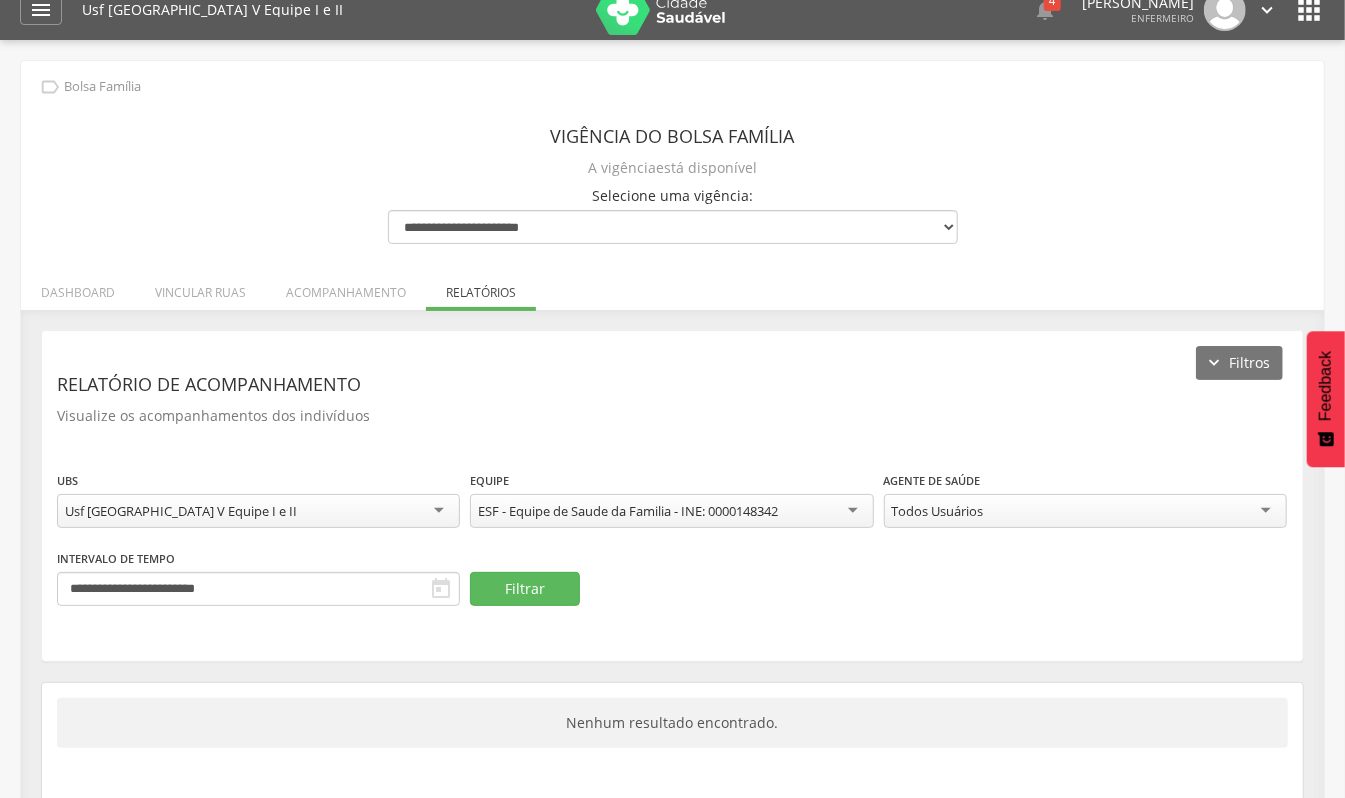 scroll, scrollTop: 0, scrollLeft: 0, axis: both 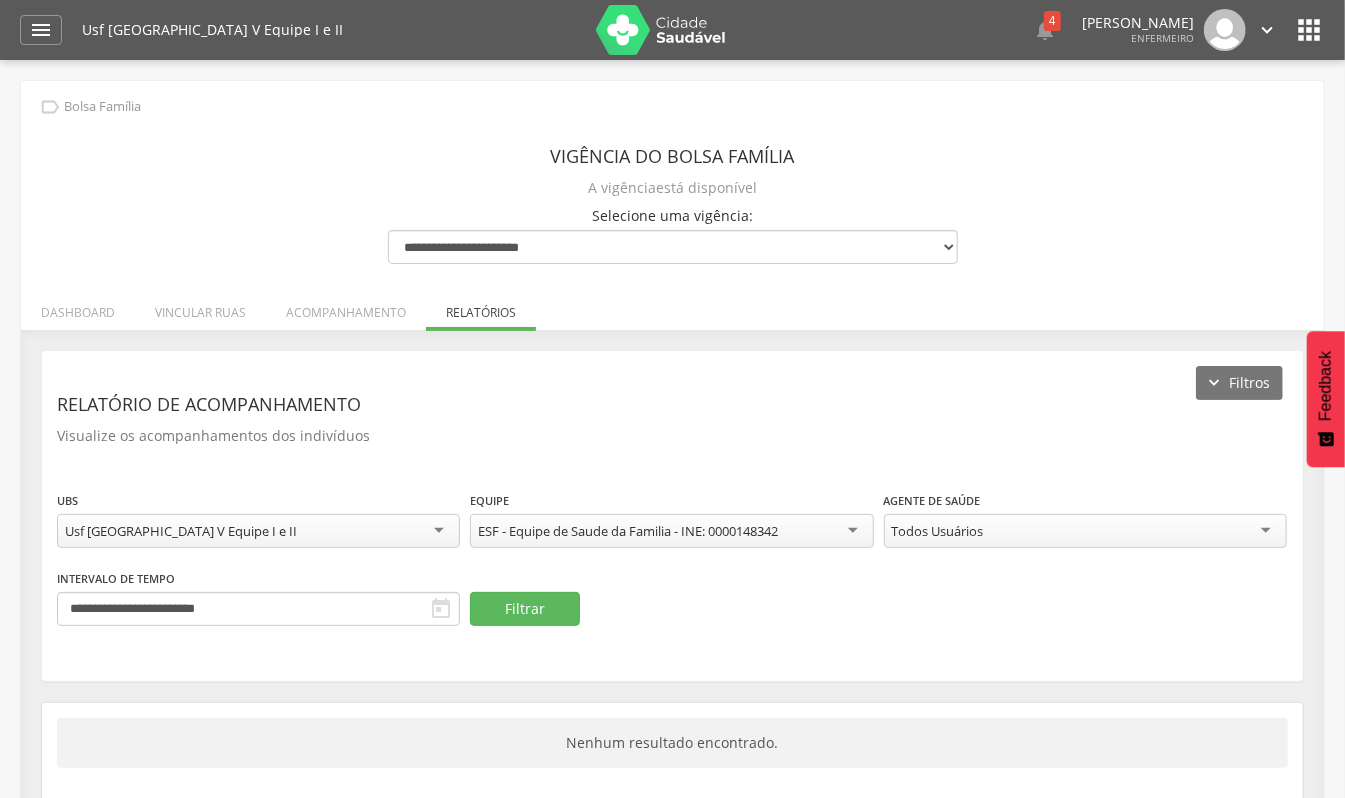 click on "
Dashboard
Supervisão
Produtividade
Mapa da Cidade
App desatualizado
Última sincronização
Painel de monitoramento
Indicadores
Bolsa Família
Colo de Útero e Mama
Controle Aedes
Controle DCNT
Mortalidade Infantil
Mortalidade Materna
Saúde Mental
Pessoas com Deficiência
Pré-[DATE]
Puericultura
Sala de situação
Mapa dinâmico
Buscas ativas
Indivíduos
Relatórios
Acompanhamento
Personalizados
Mapeamentos
Atendimentos
Bolsa Família
Suporte
0
Usf [GEOGRAPHIC_DATA] V Equipe I e II

4

Lorem ipsum dolor 1 min" at bounding box center (672, 30) 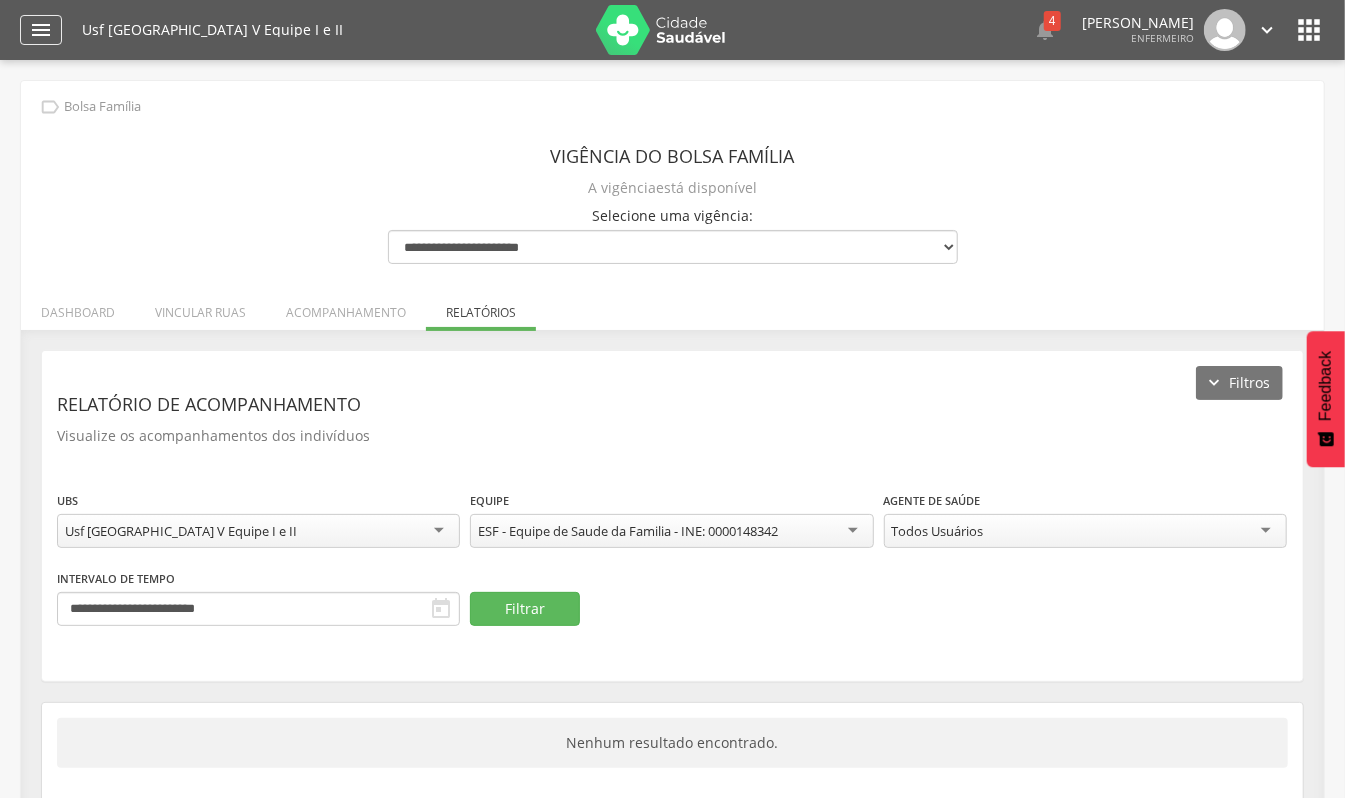 click on "" at bounding box center [41, 30] 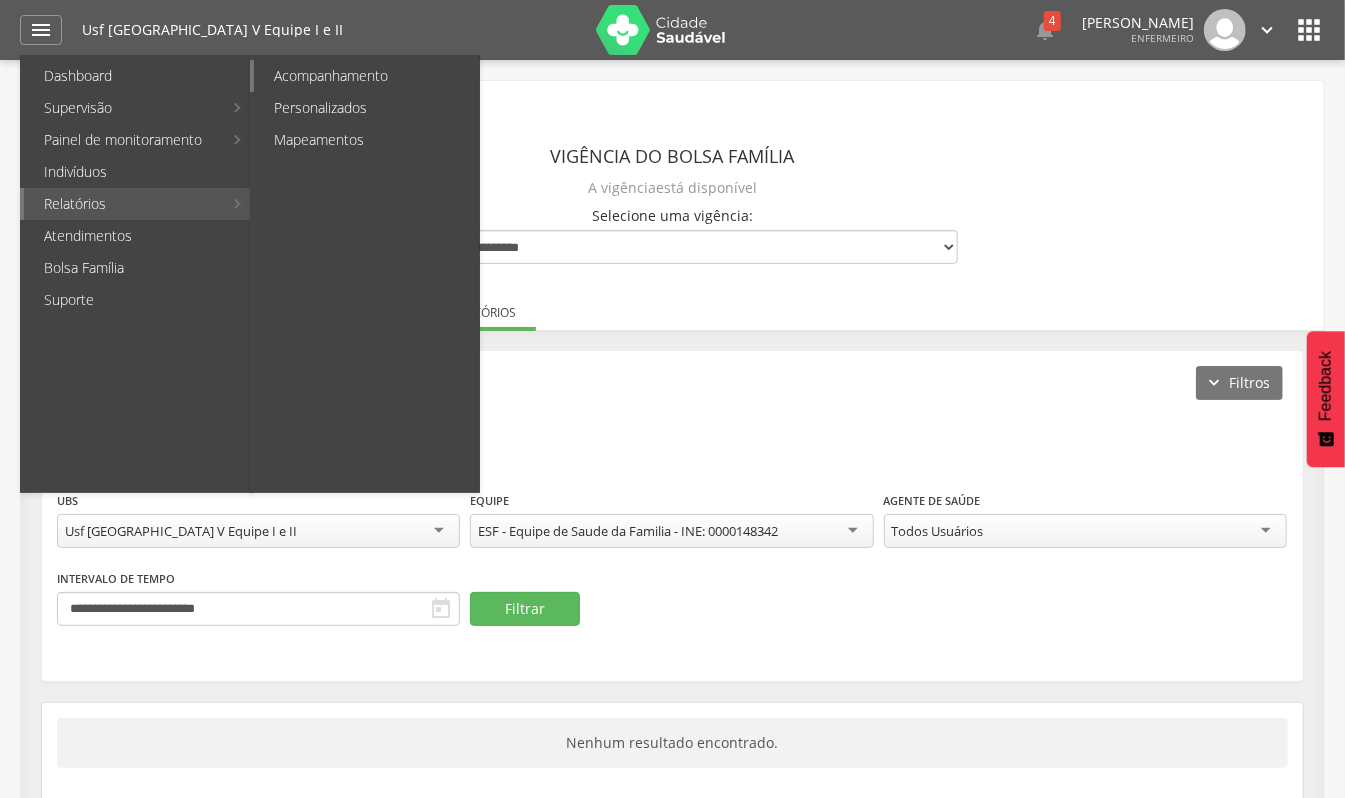 click on "Acompanhamento" at bounding box center (366, 76) 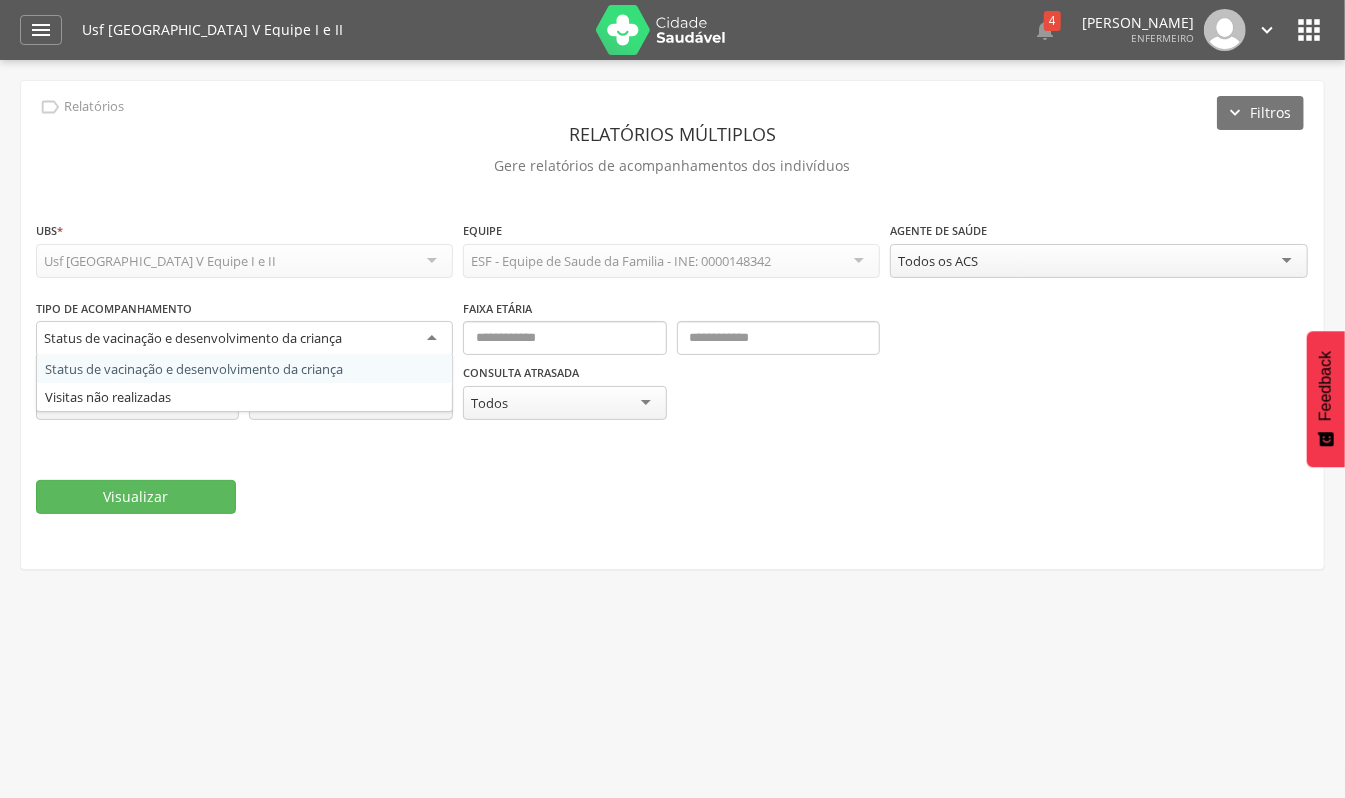 click on "Status de vacinação e desenvolvimento da criança" at bounding box center [193, 338] 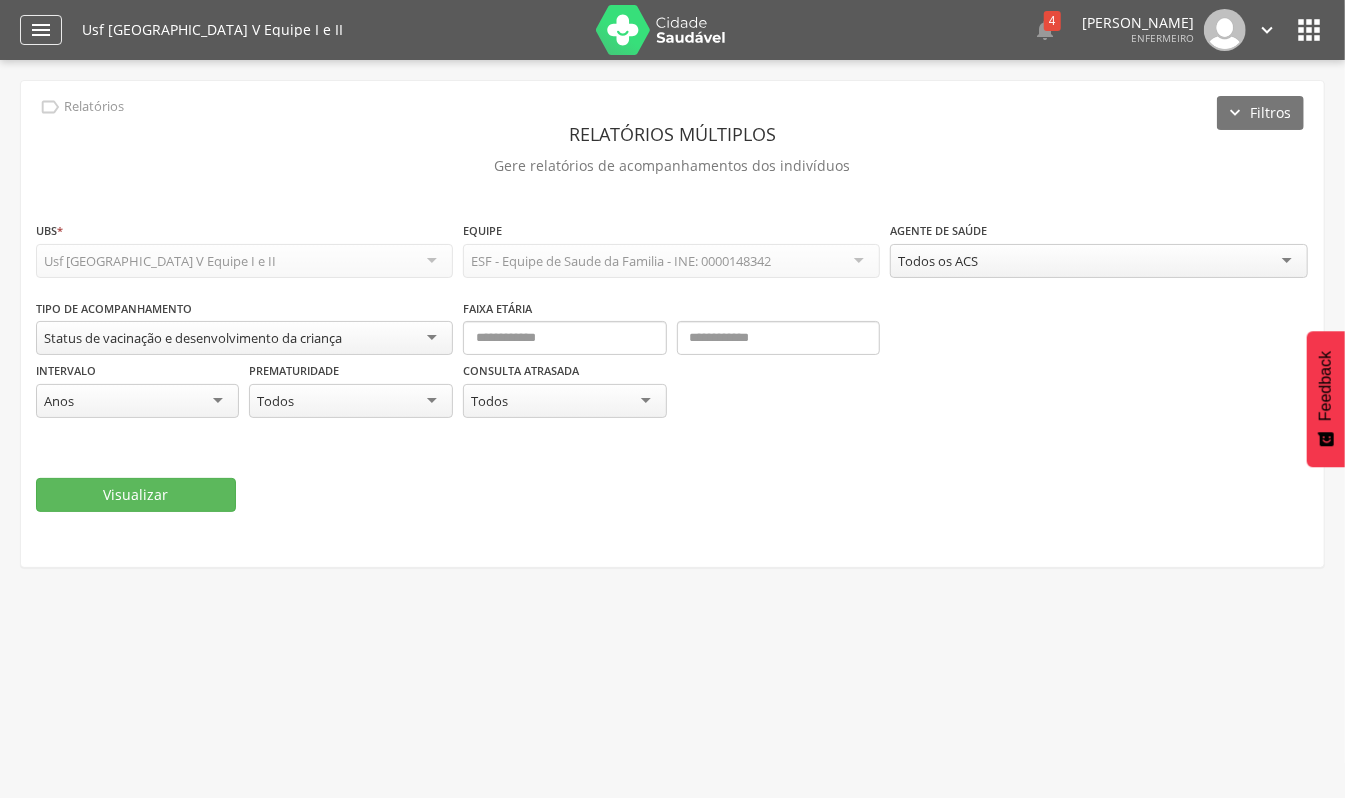 click on "" at bounding box center [41, 30] 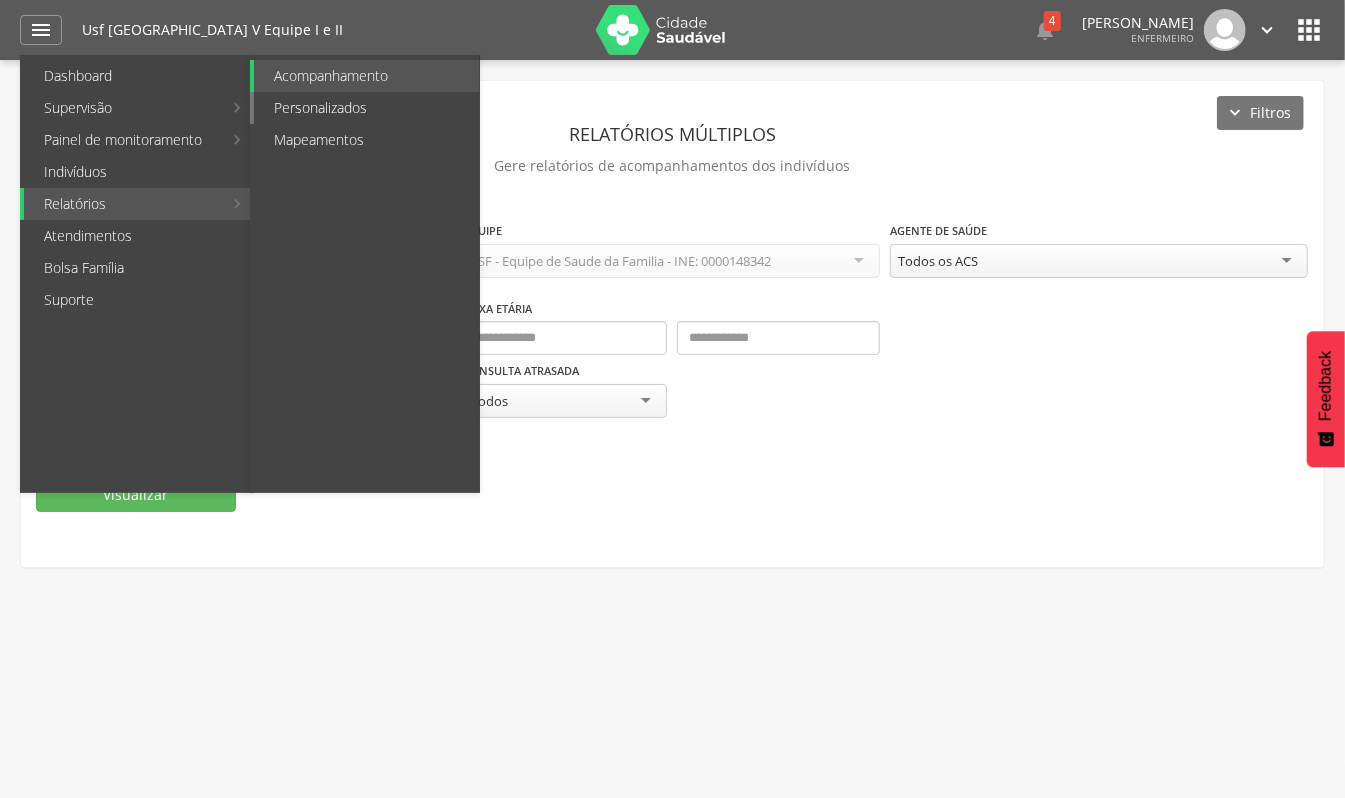 click on "Personalizados" at bounding box center [366, 108] 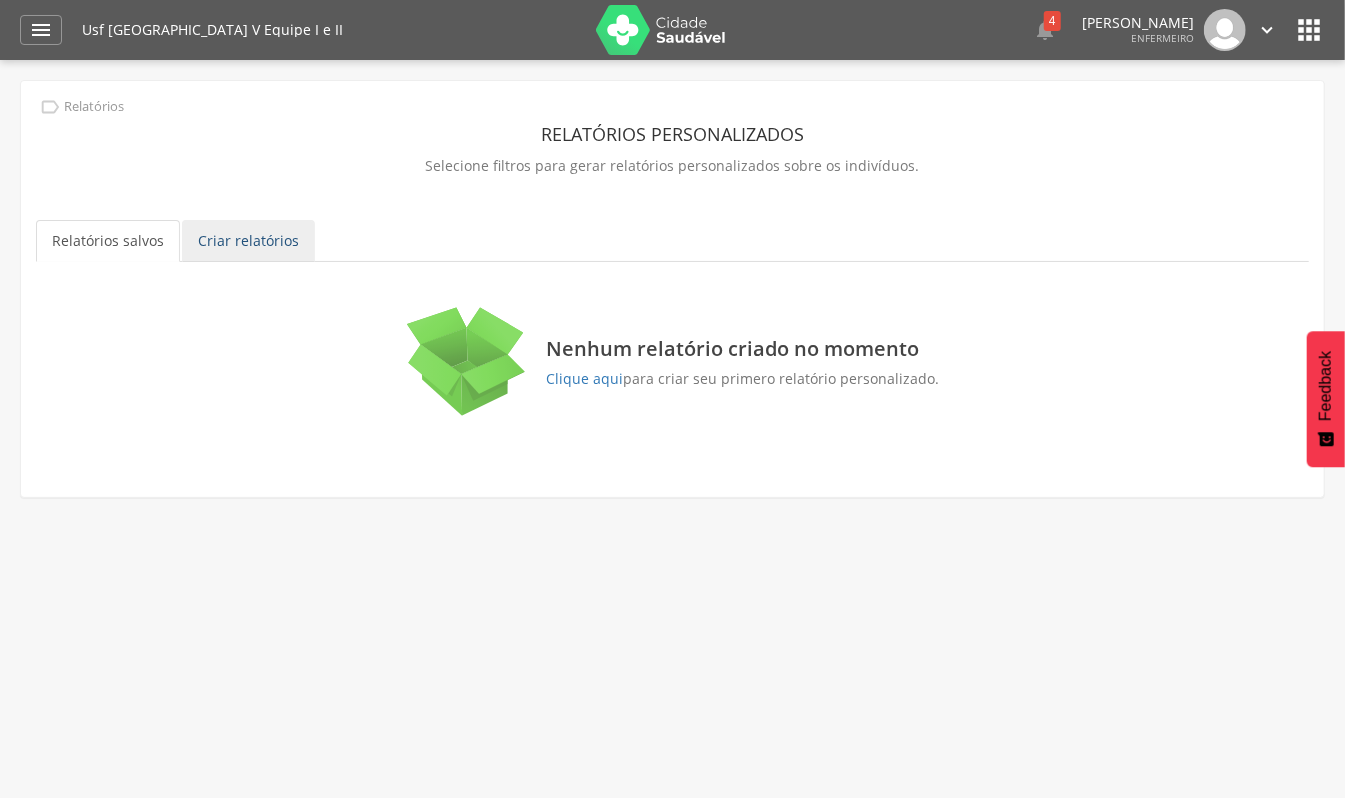 click on "Criar relatórios" at bounding box center (248, 241) 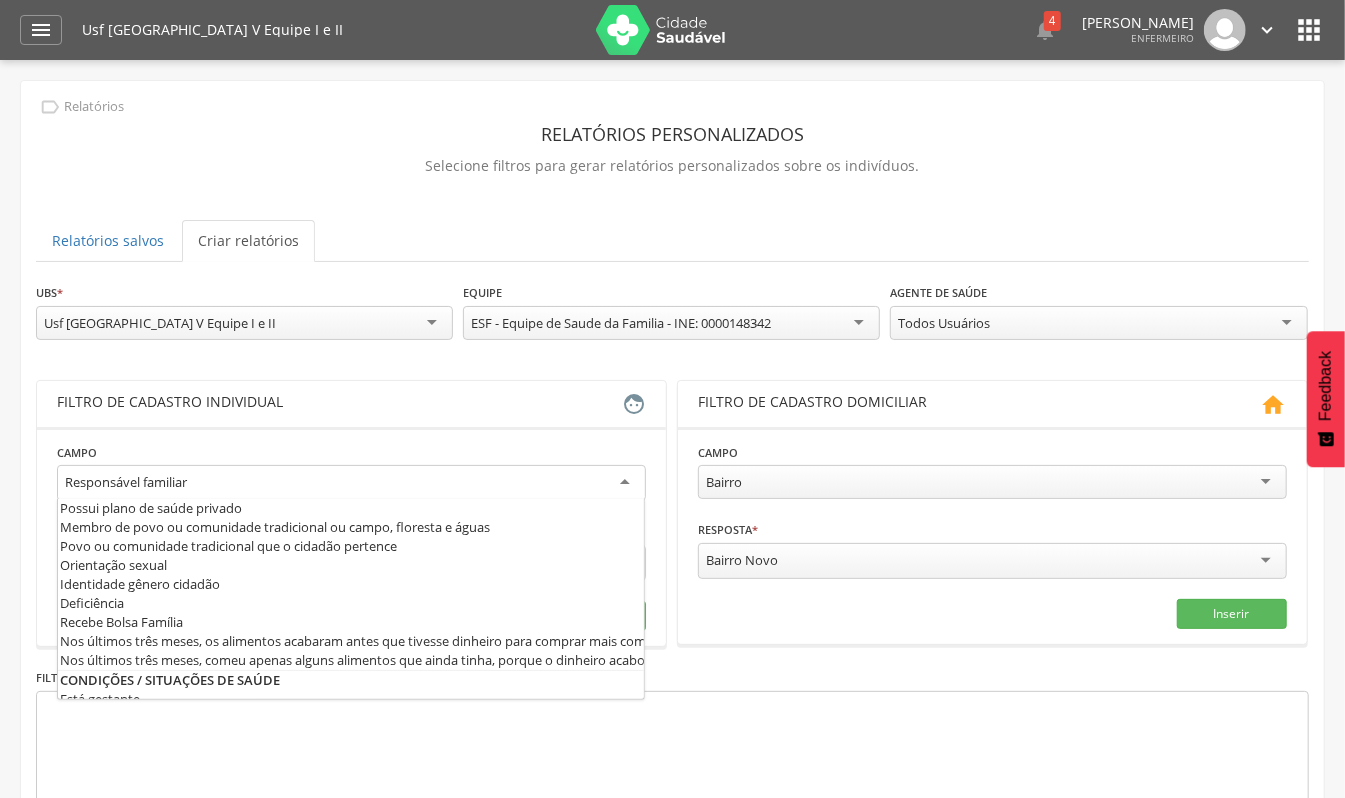 click on "Responsável familiar" at bounding box center [351, 483] 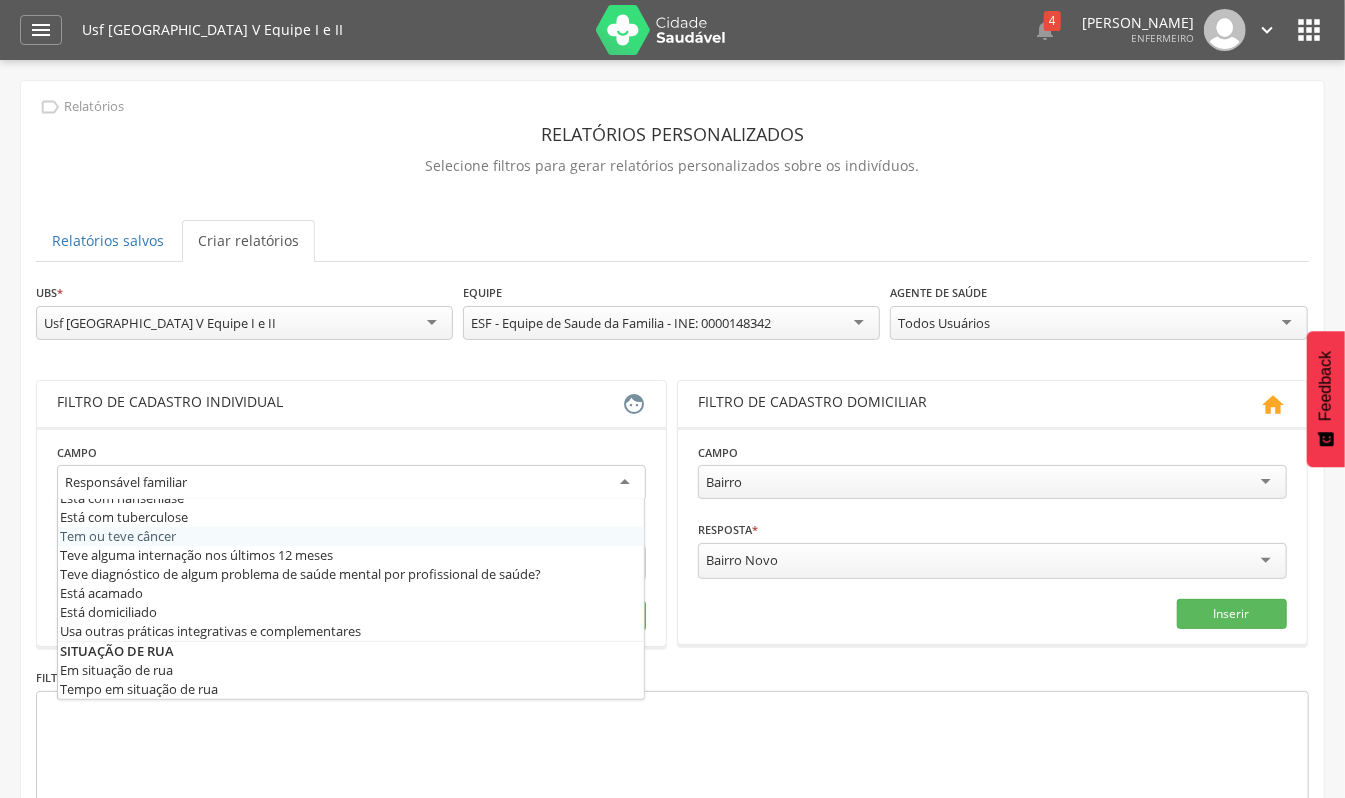 scroll, scrollTop: 981, scrollLeft: 0, axis: vertical 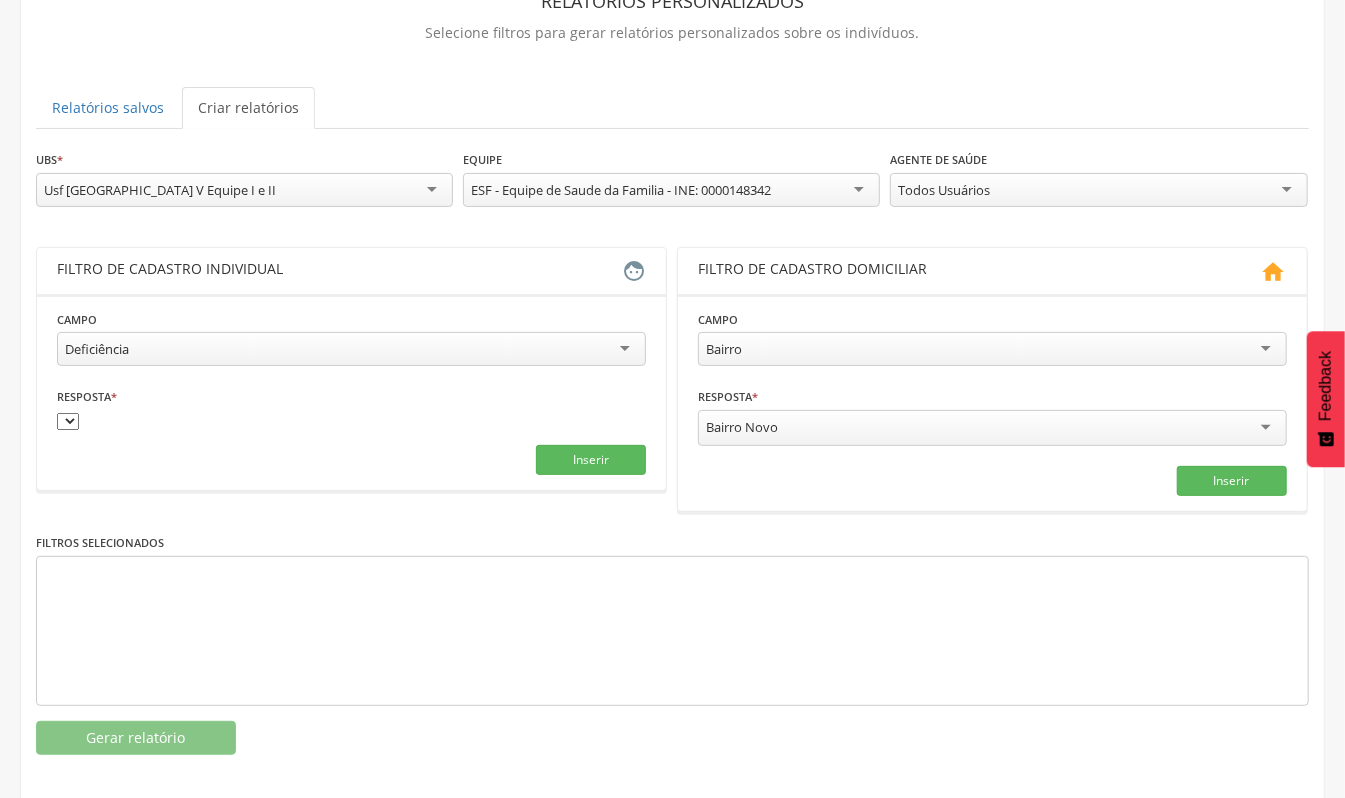 click on "Deficiência" at bounding box center [351, 349] 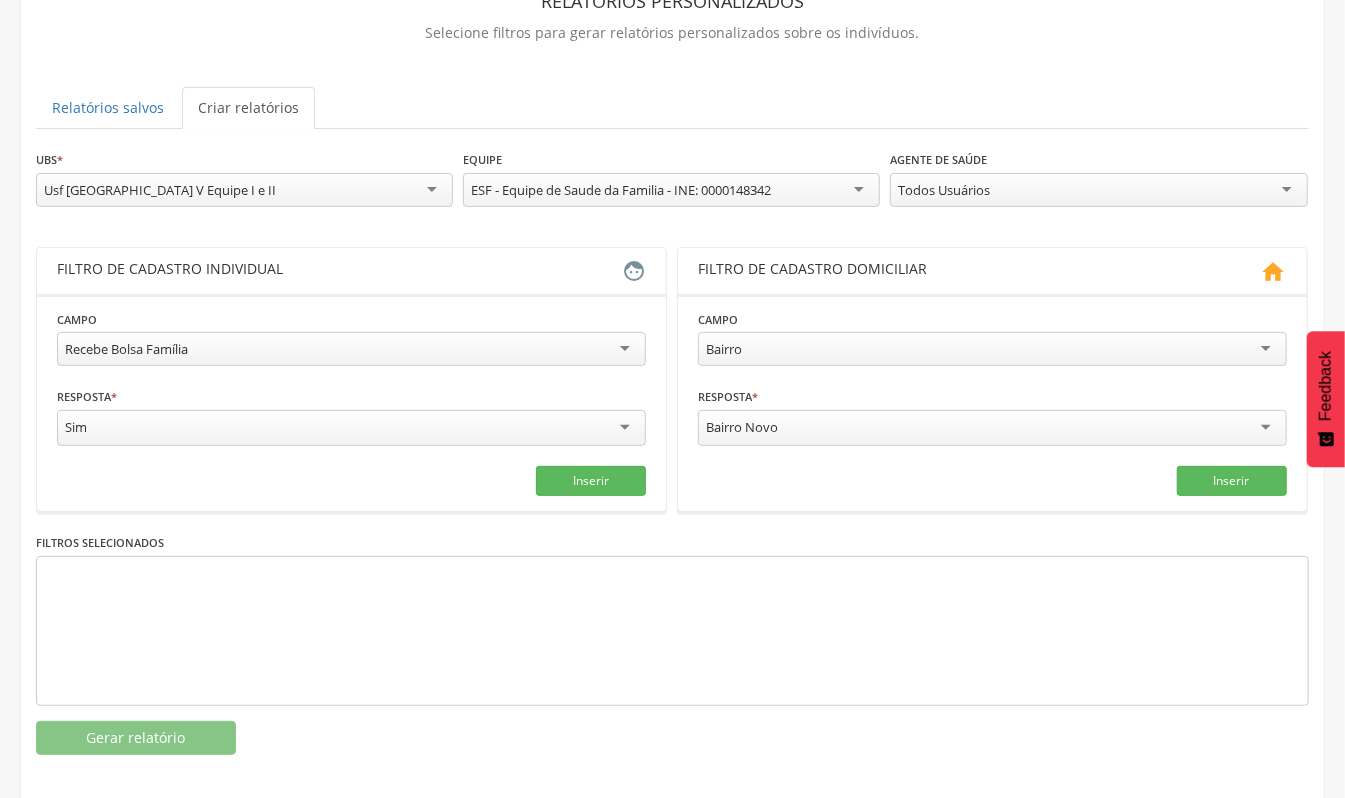 click on "Bairro" at bounding box center (992, 349) 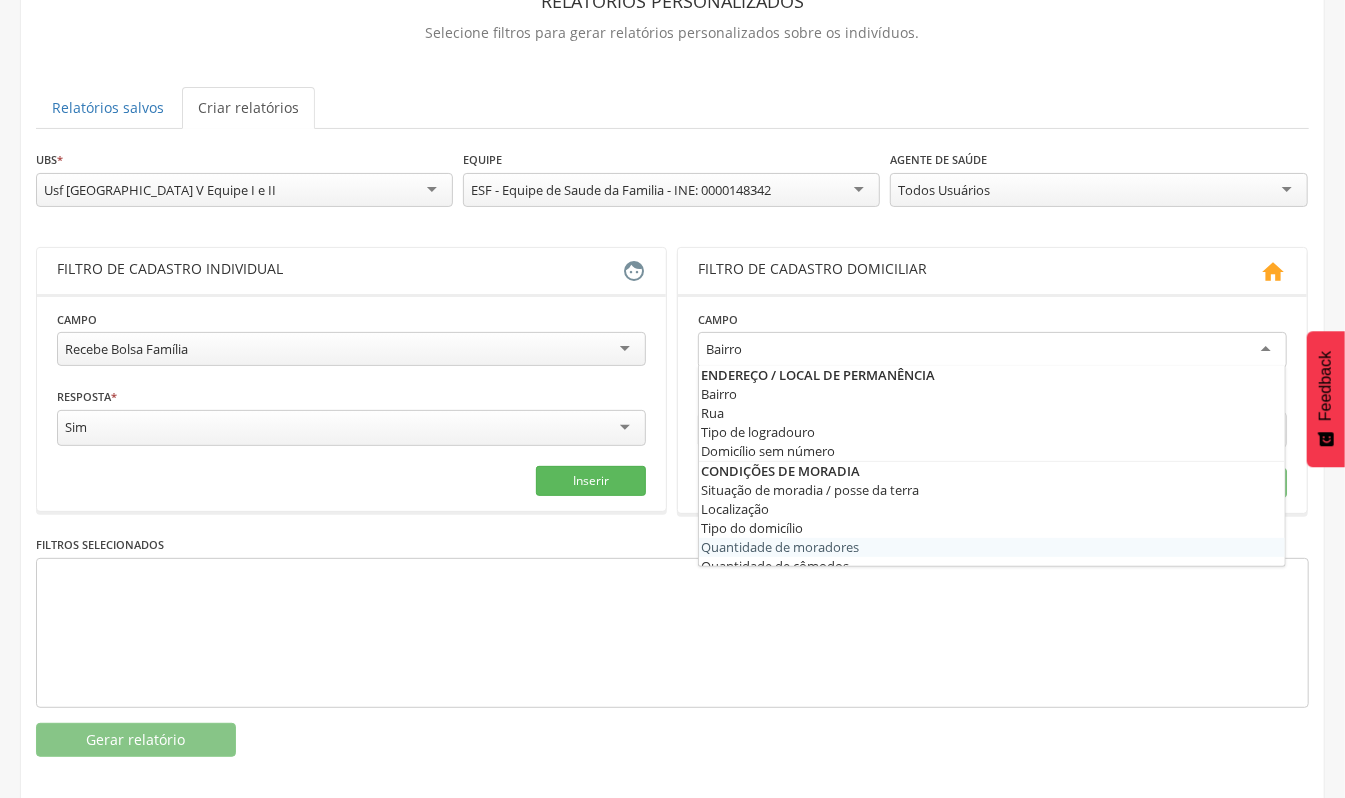 click at bounding box center [672, 633] 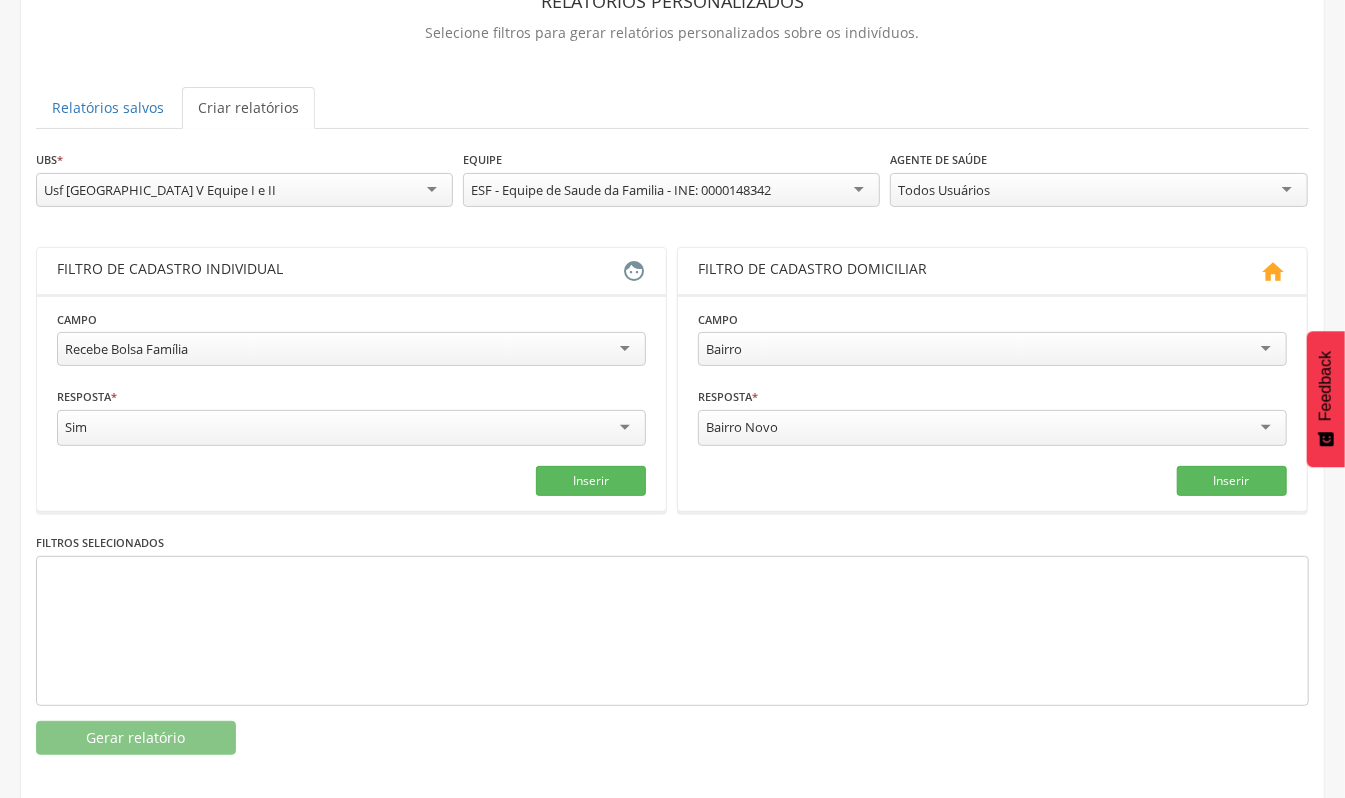 click on "Bairro Novo" at bounding box center (992, 428) 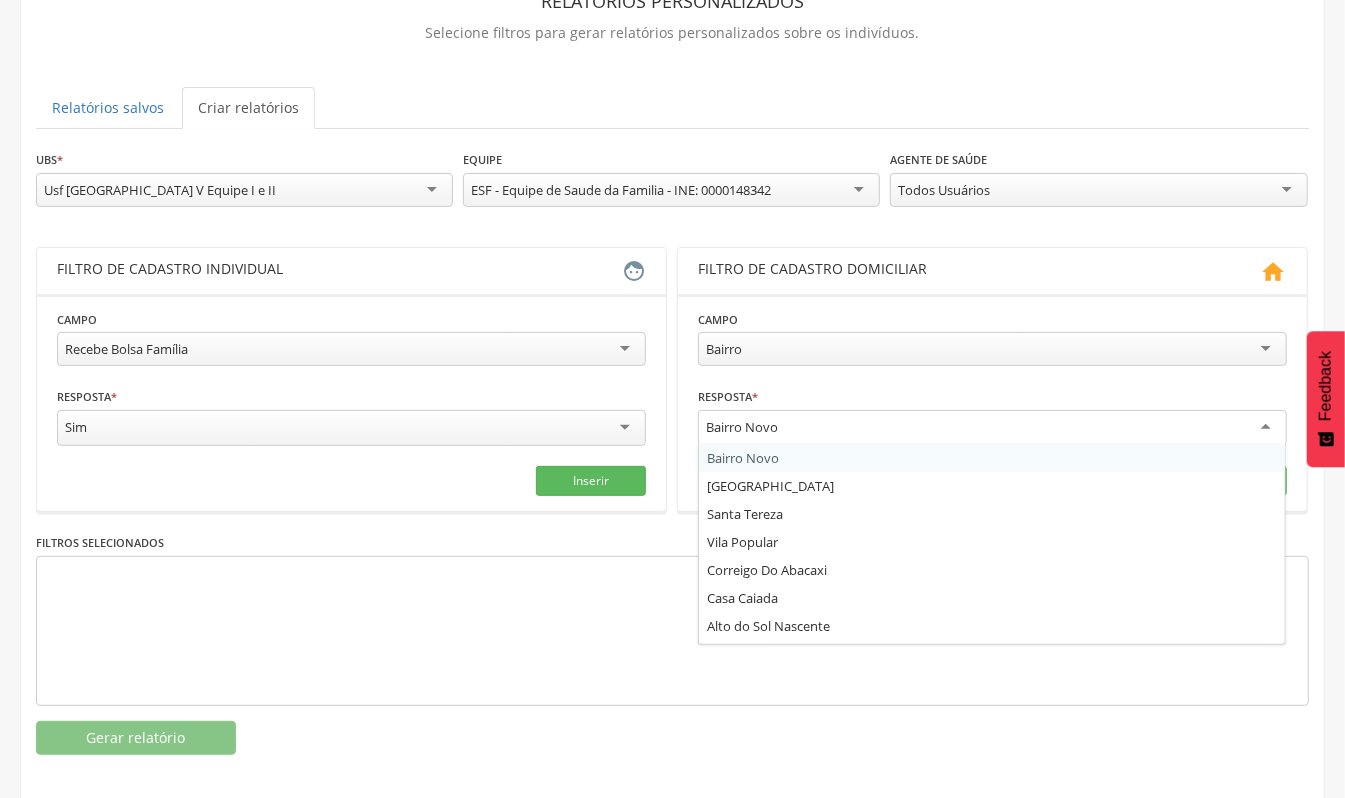 click on "Bairro" at bounding box center (992, 349) 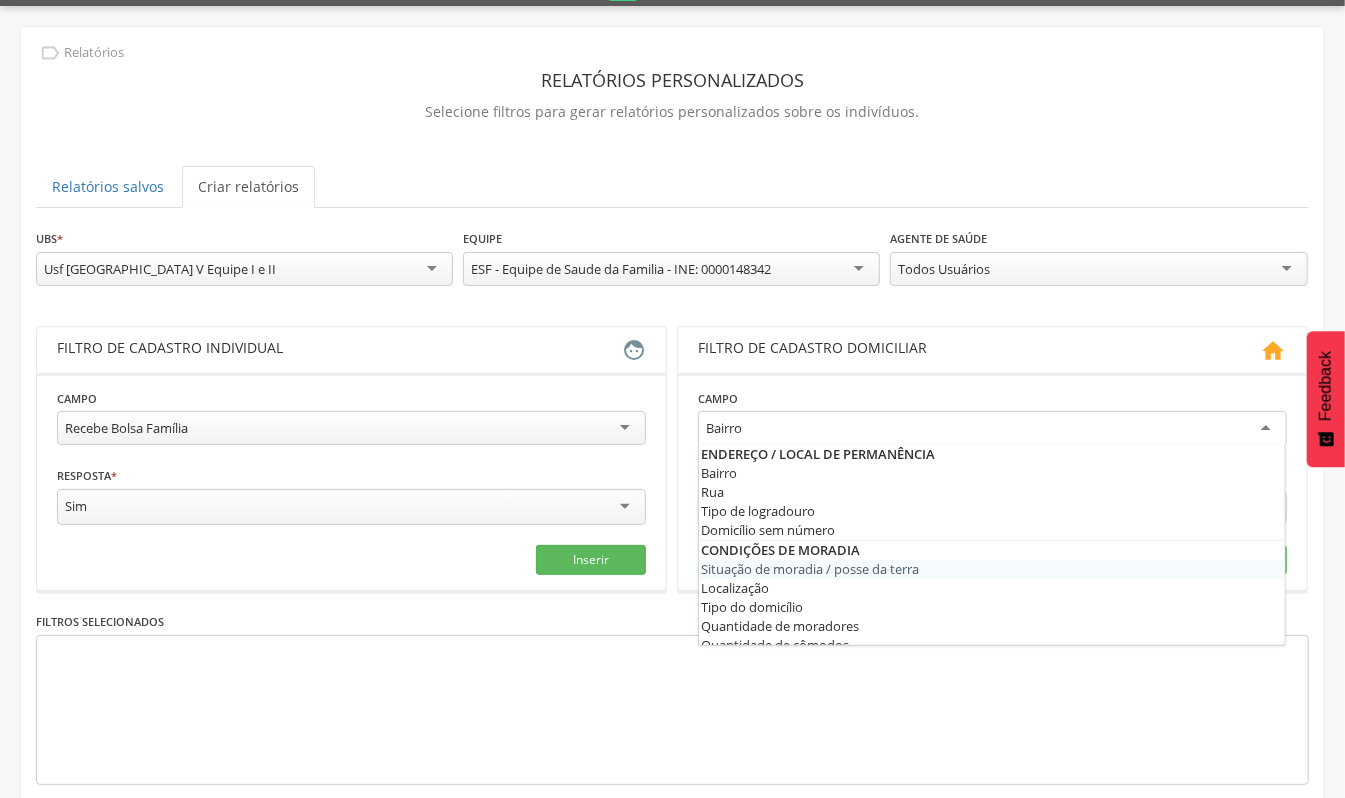 scroll, scrollTop: 0, scrollLeft: 0, axis: both 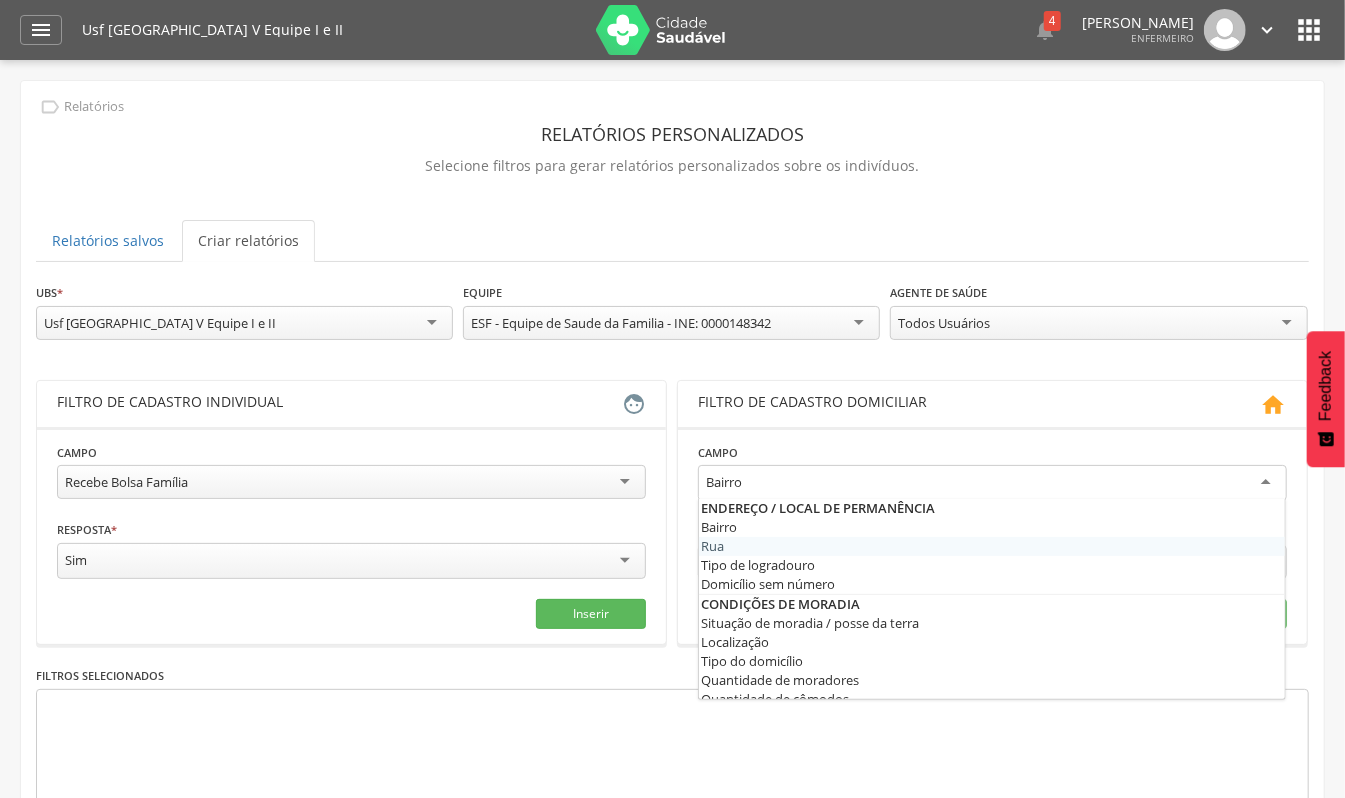 click on "**********" at bounding box center [992, 535] 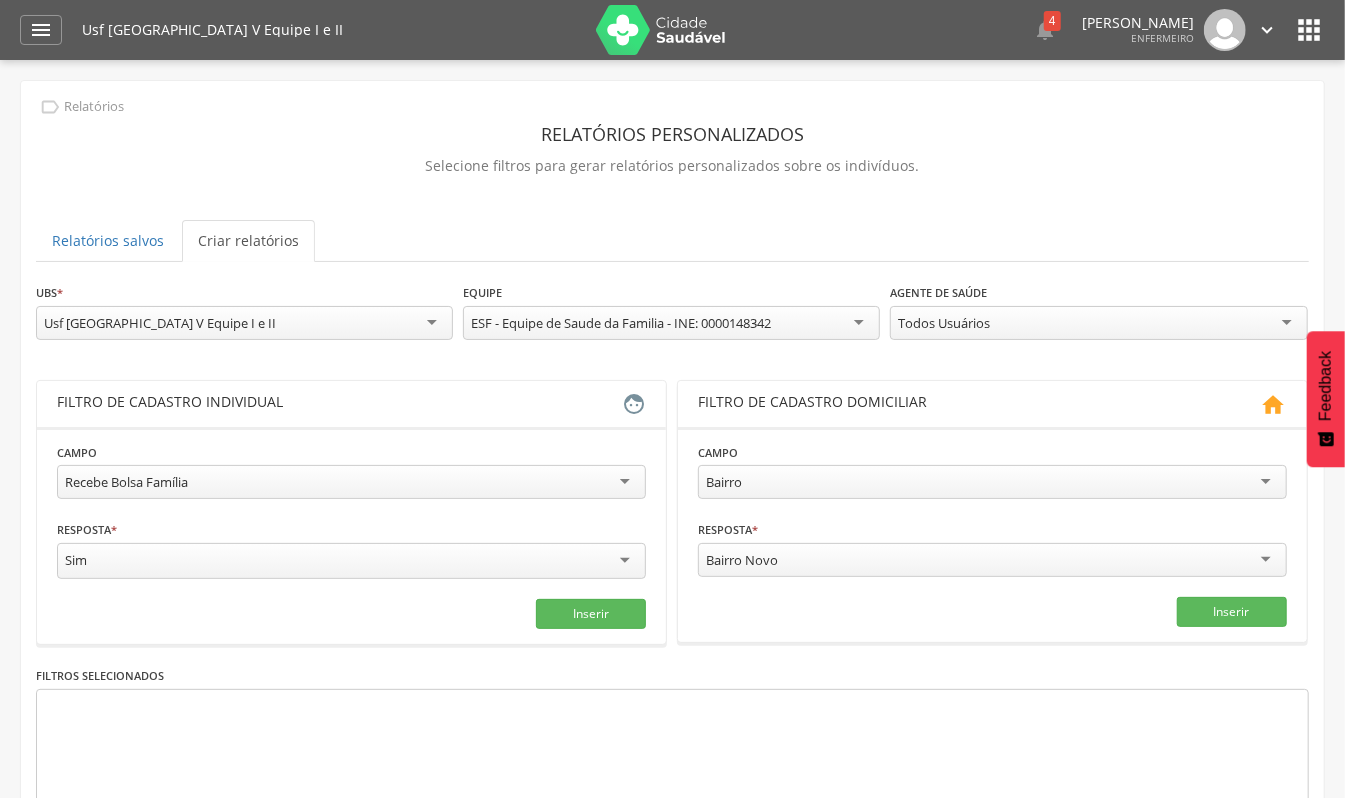 click on "Bairro Novo" at bounding box center [992, 560] 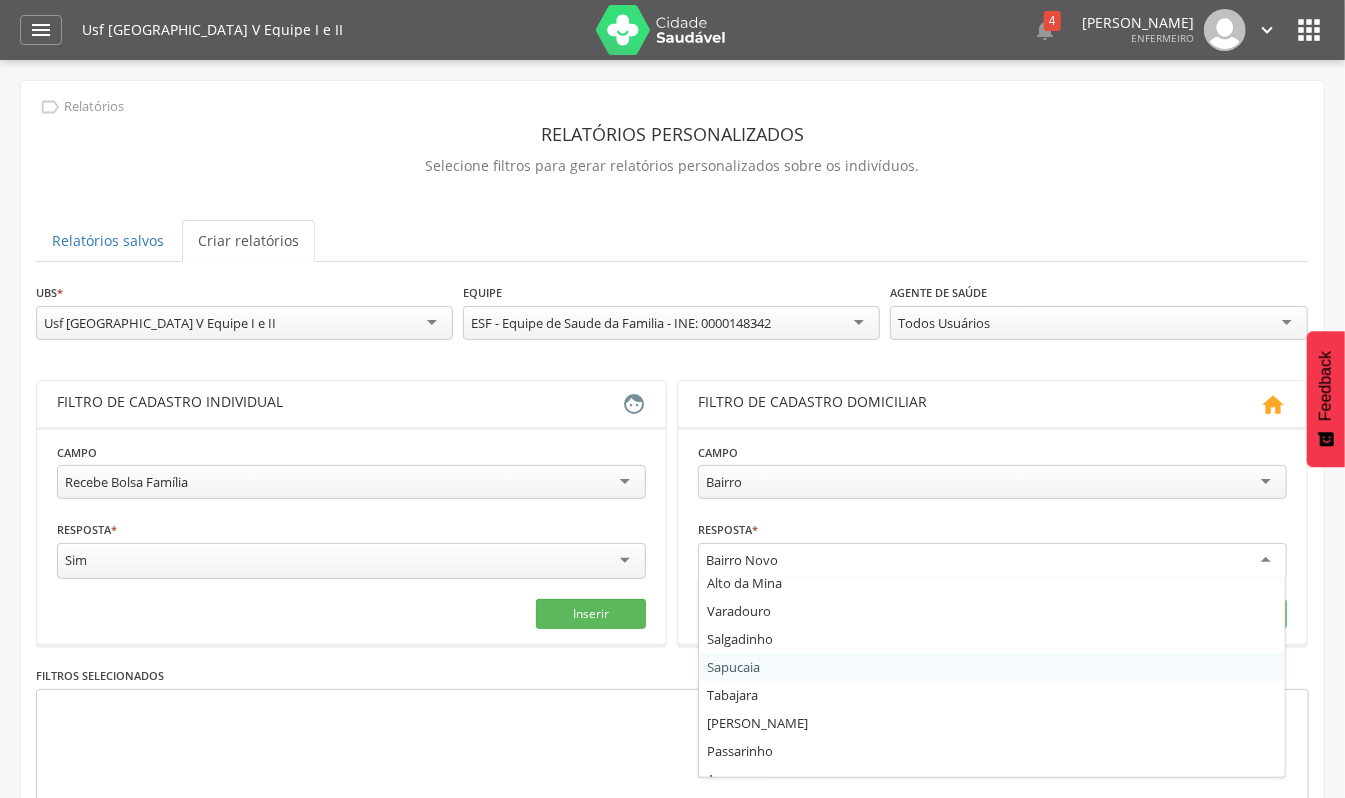 scroll, scrollTop: 533, scrollLeft: 0, axis: vertical 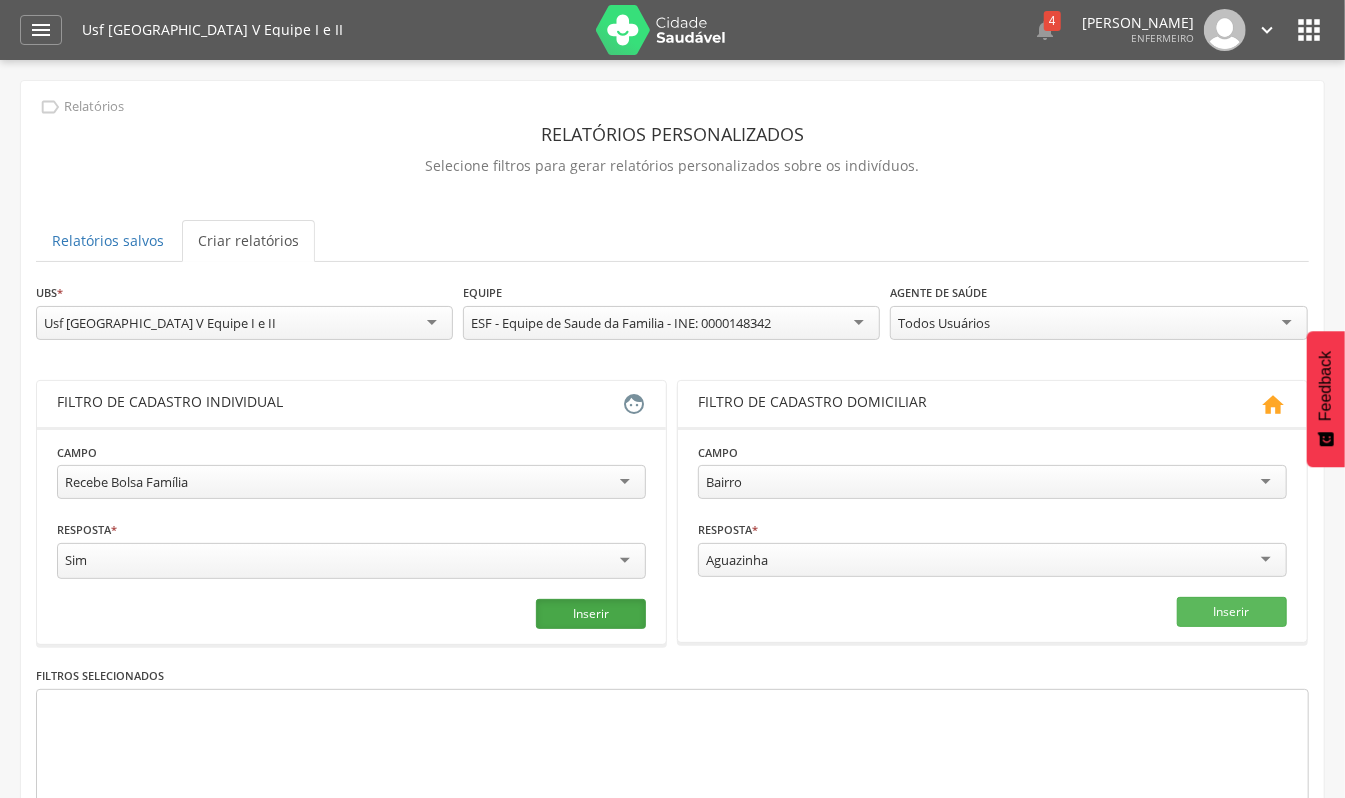 click on "Inserir" at bounding box center (591, 614) 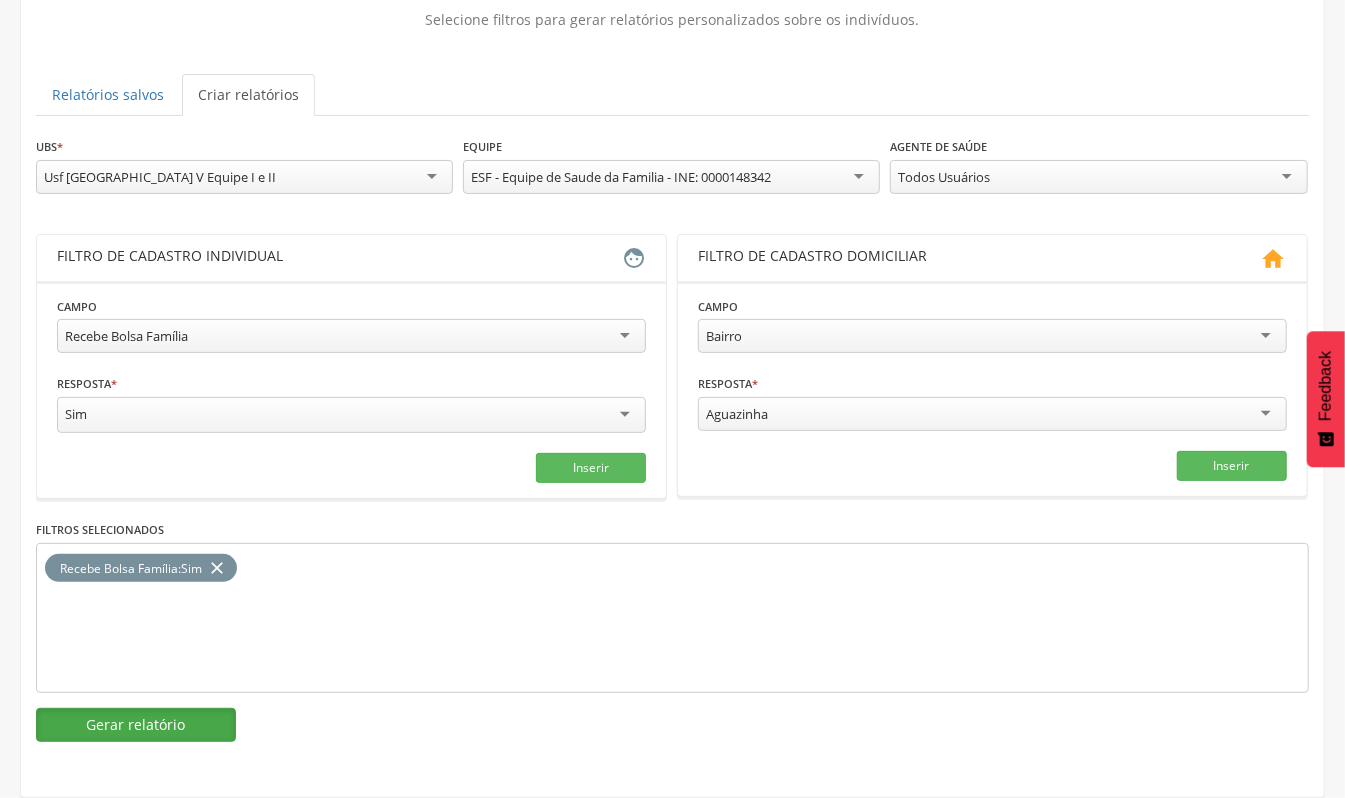 click on "Gerar relatório" at bounding box center (136, 725) 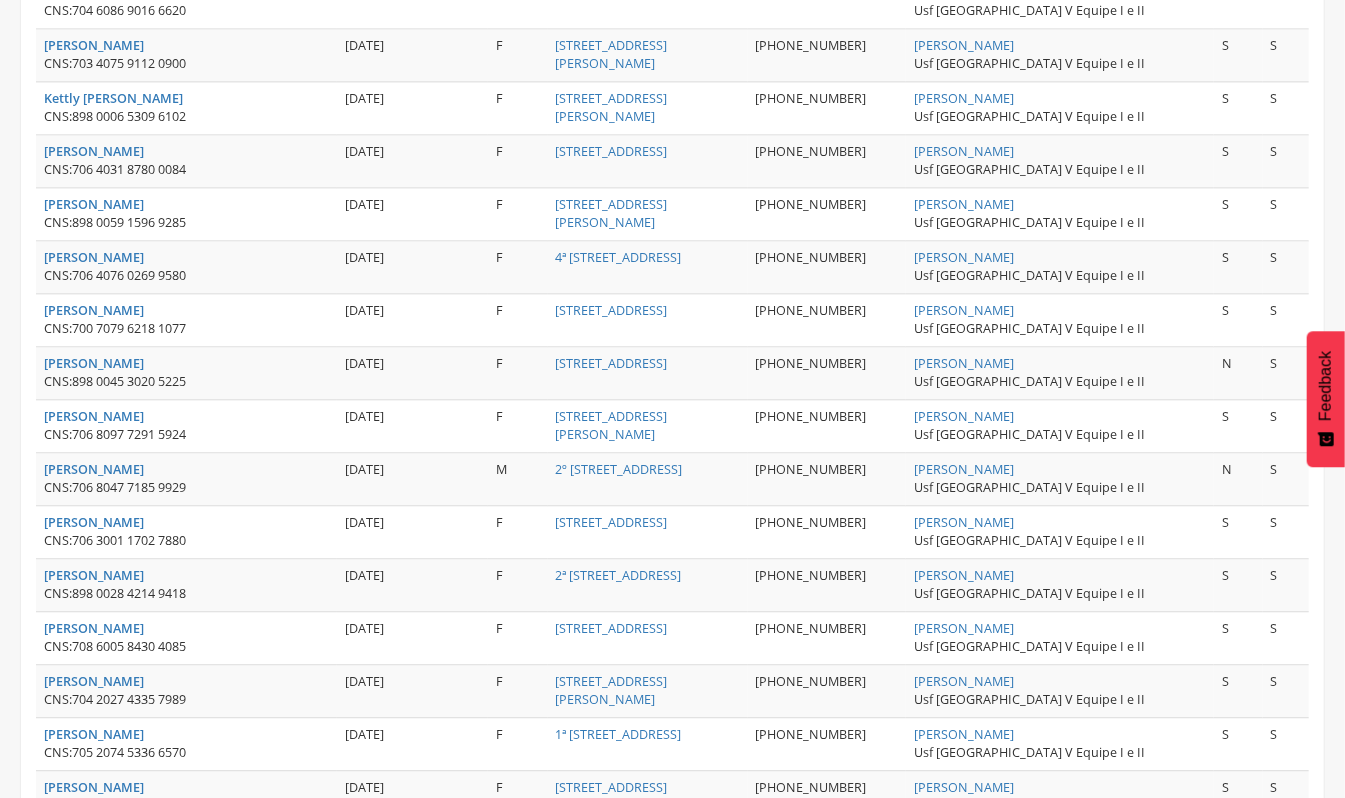 scroll, scrollTop: 2692, scrollLeft: 0, axis: vertical 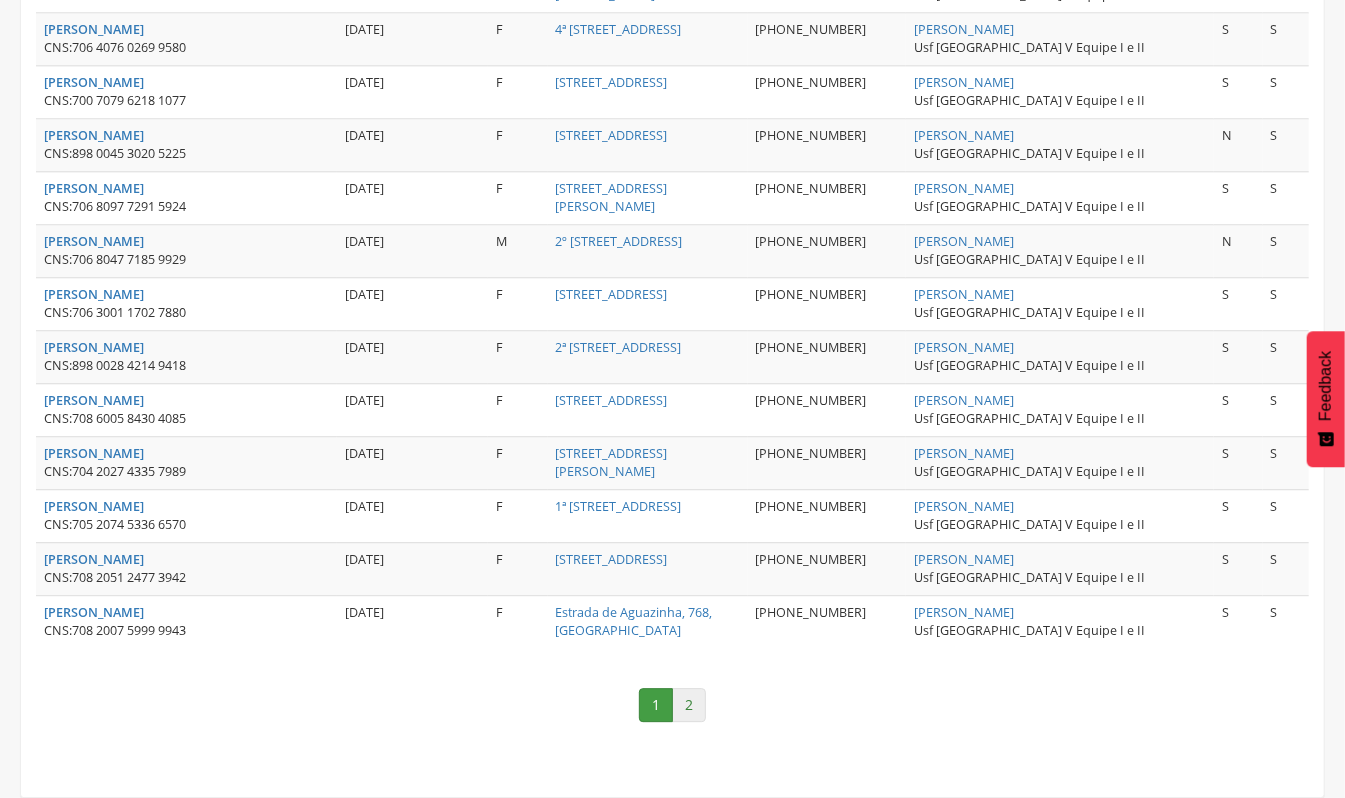 click on "2" at bounding box center (689, 705) 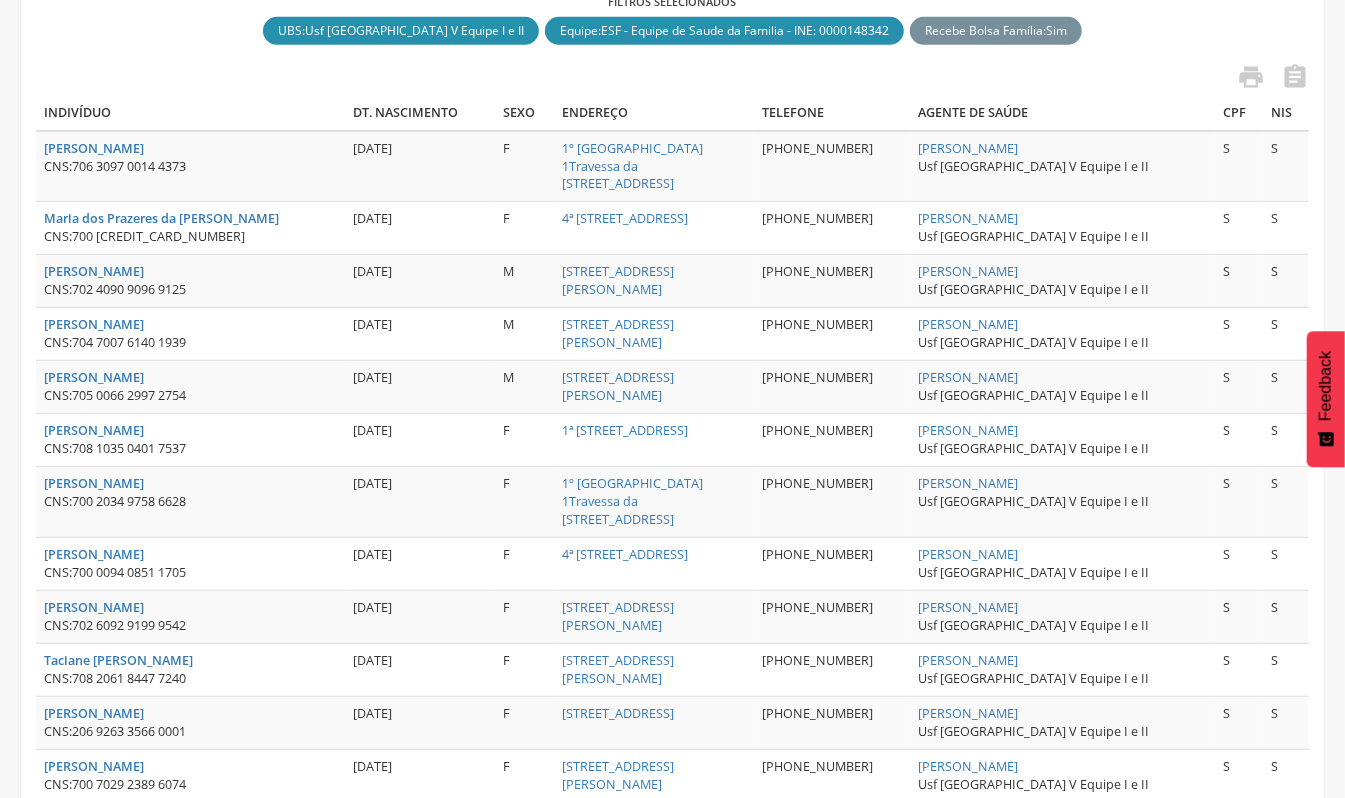 scroll, scrollTop: 0, scrollLeft: 0, axis: both 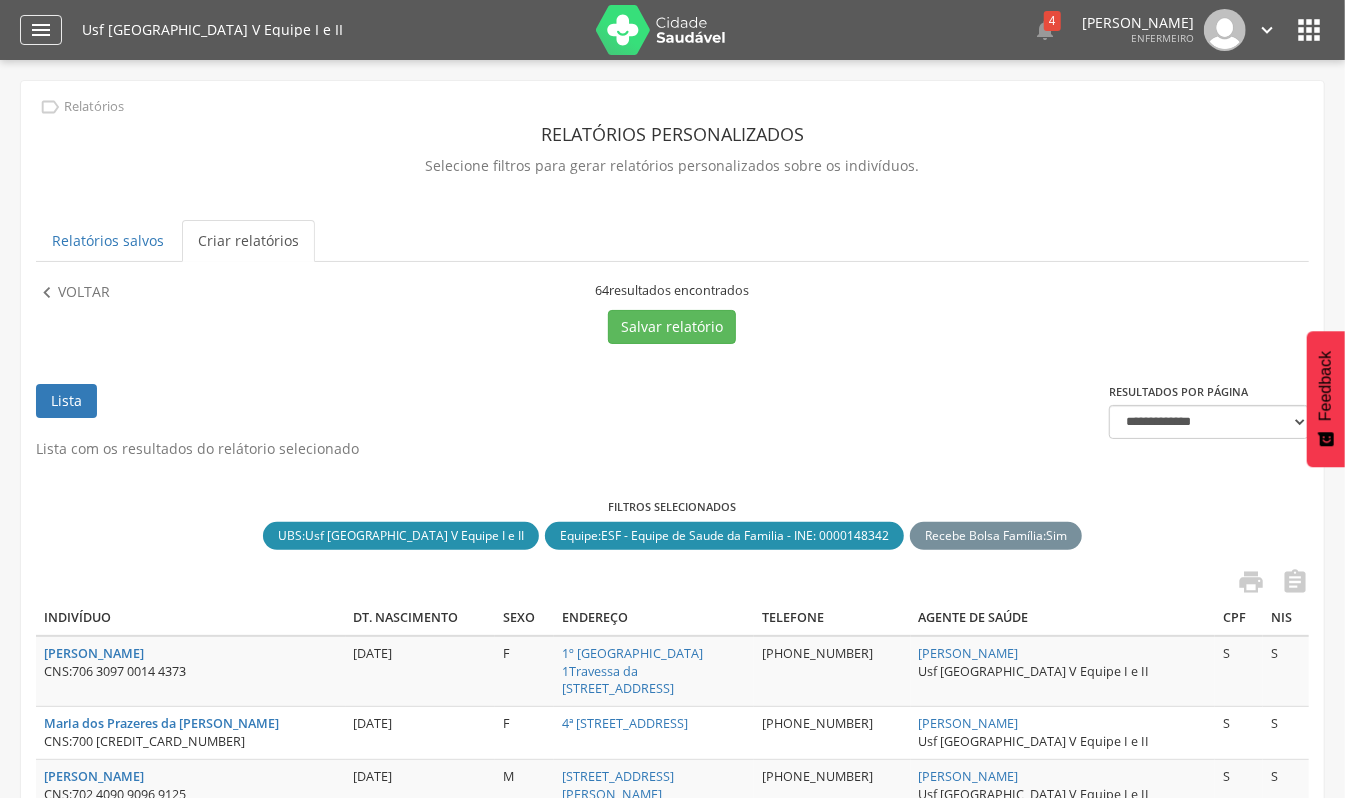 click on "" at bounding box center [41, 30] 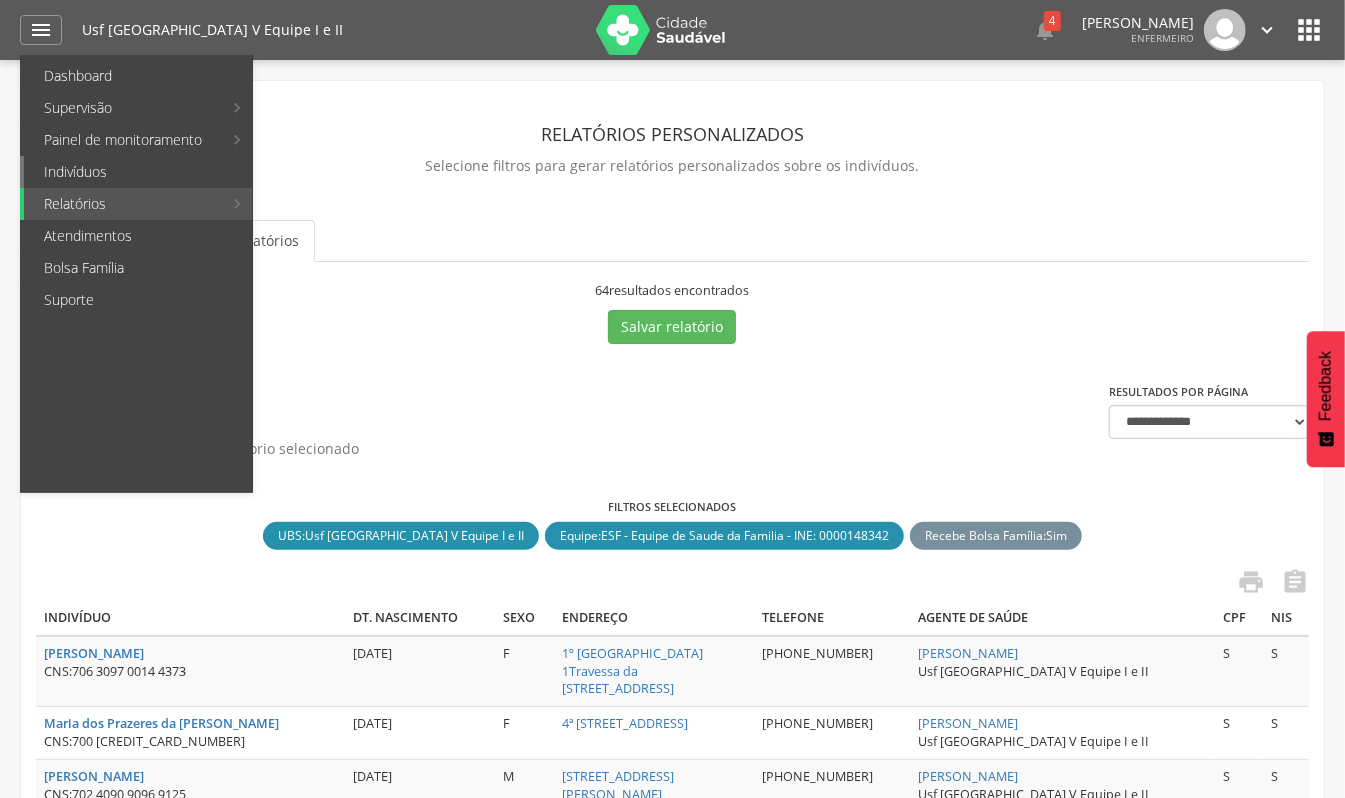 click on "Indivíduos" at bounding box center (138, 172) 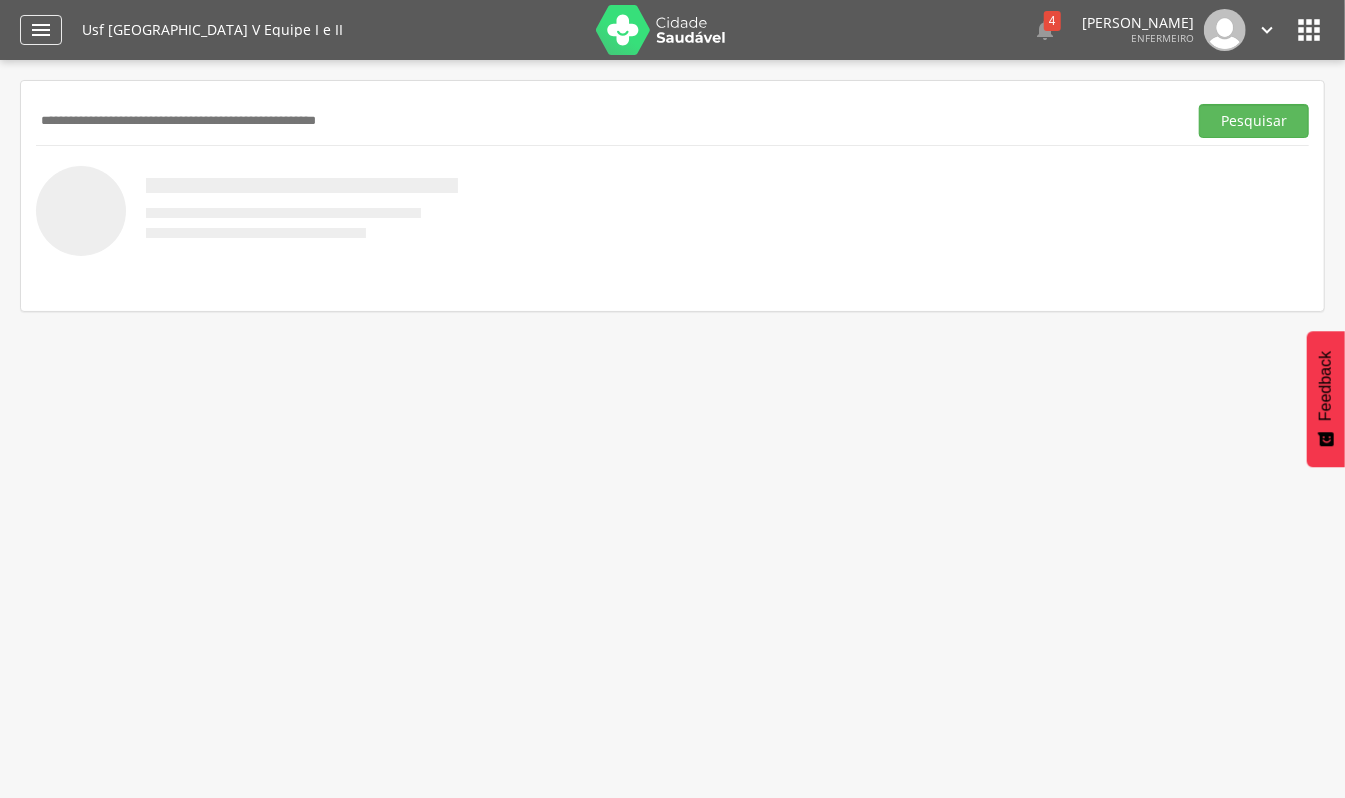 click on "" at bounding box center [41, 30] 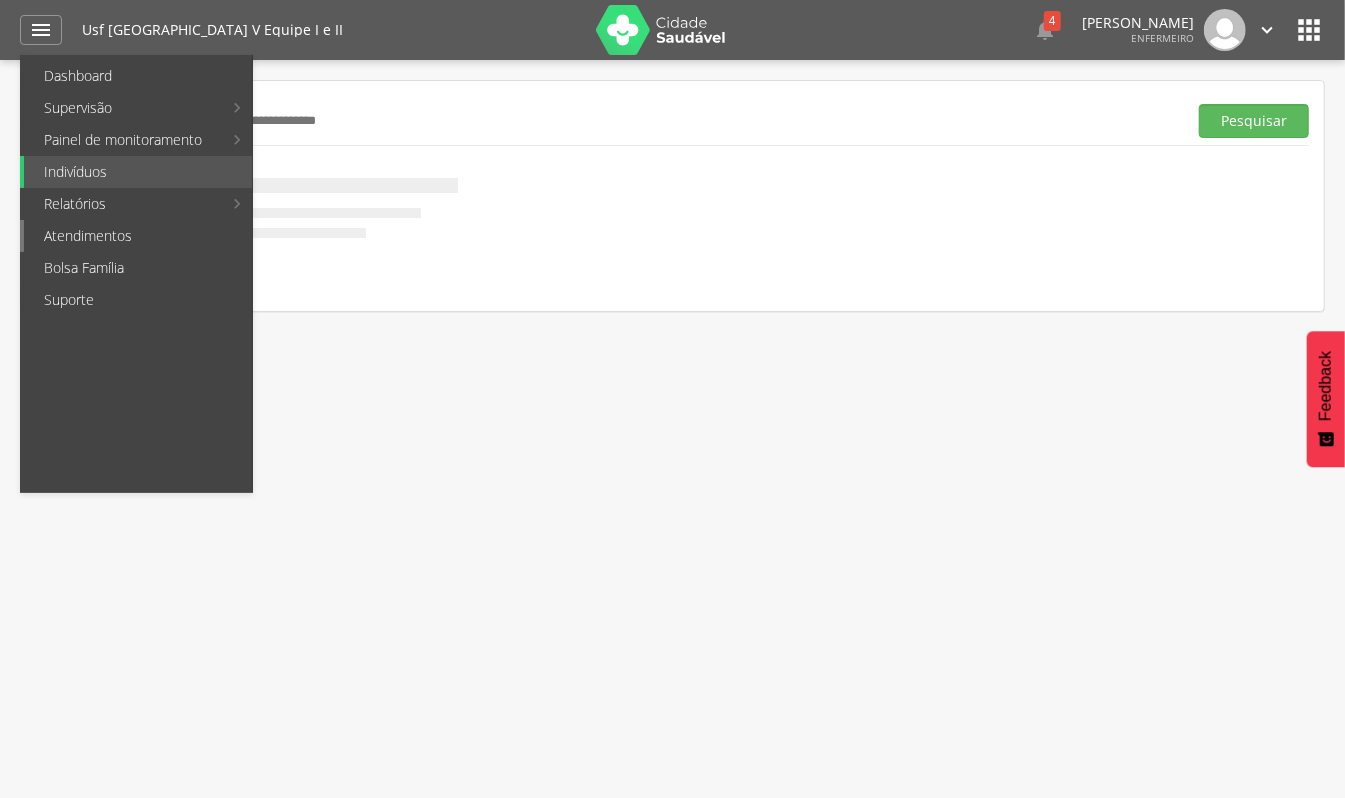 click on "Atendimentos" at bounding box center [138, 236] 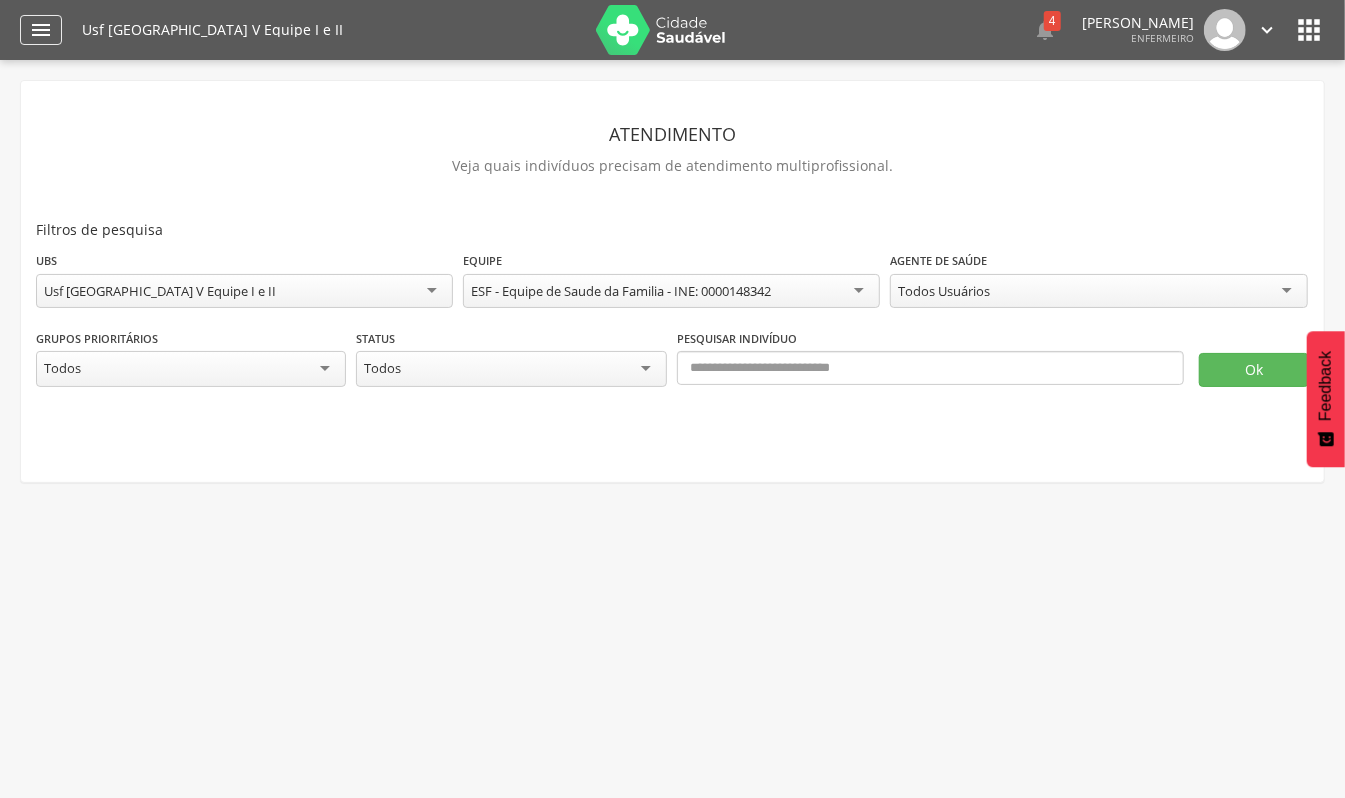 click on "" at bounding box center (41, 30) 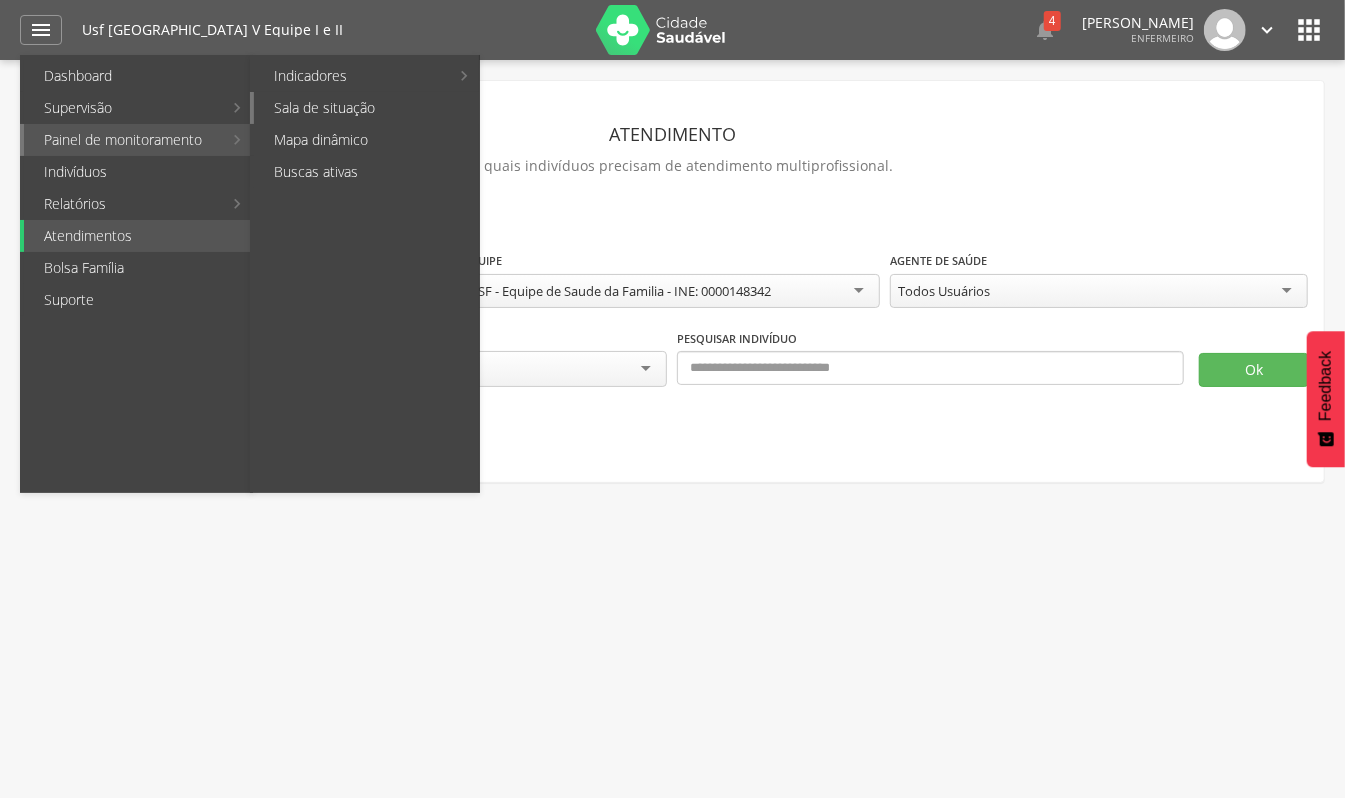 click on "Sala de situação" at bounding box center (366, 108) 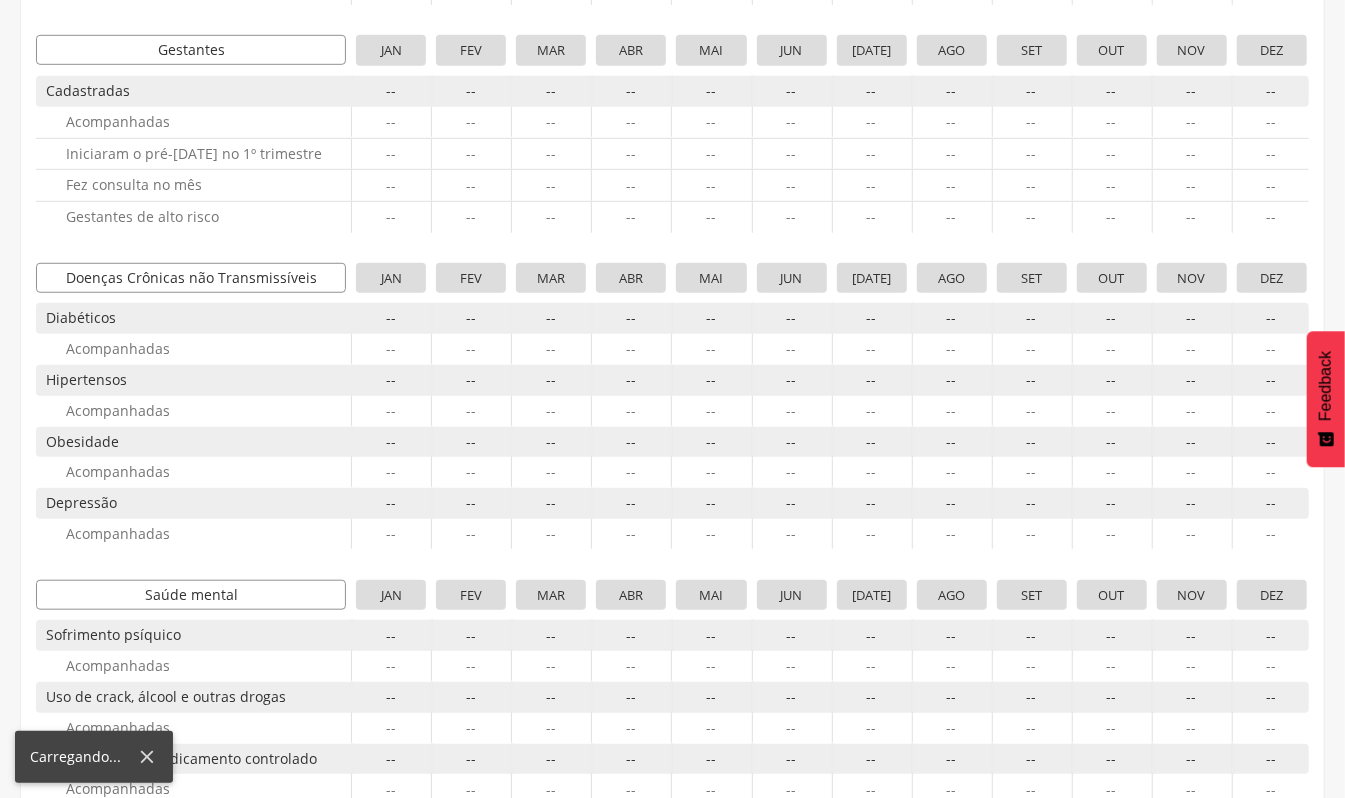 scroll, scrollTop: 1629, scrollLeft: 0, axis: vertical 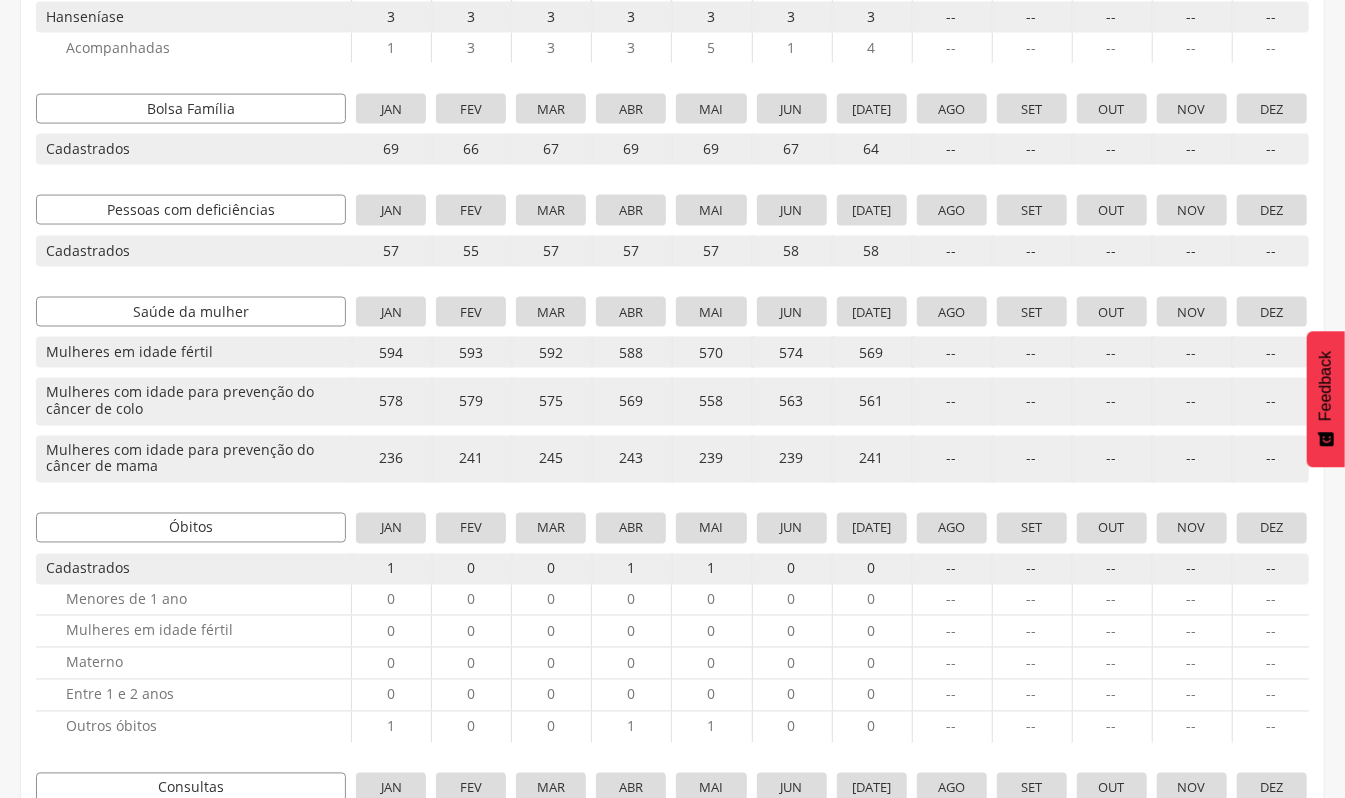 click on "fev" at bounding box center (471, 210) 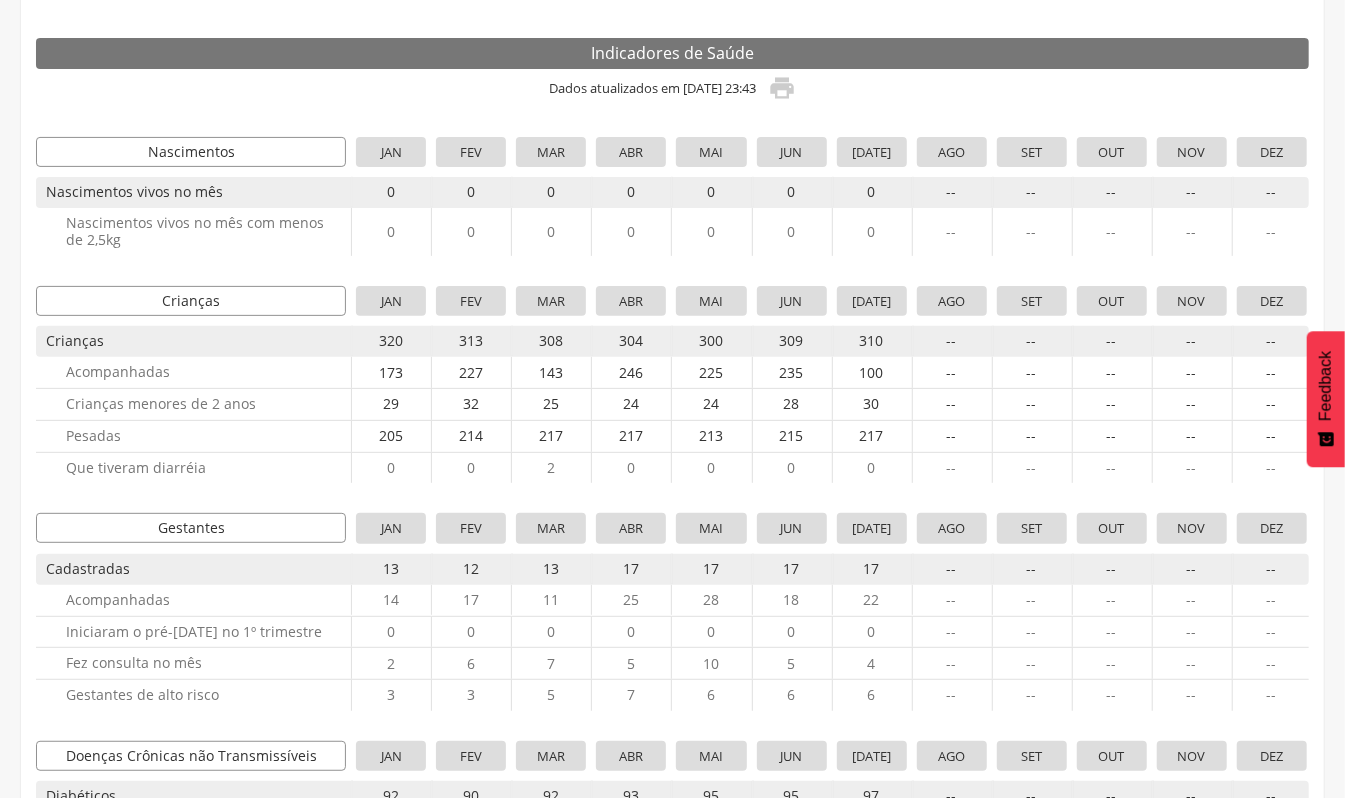 scroll, scrollTop: 0, scrollLeft: 0, axis: both 